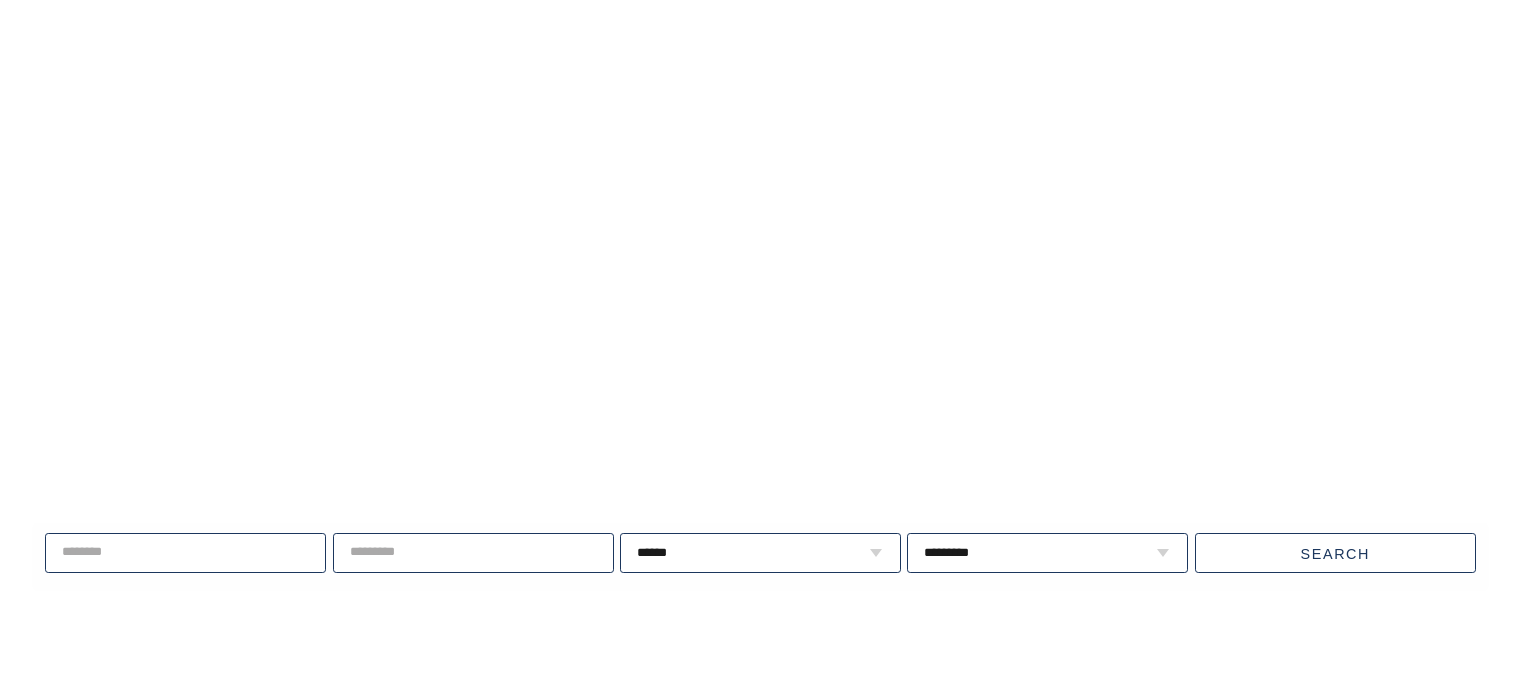 scroll, scrollTop: 0, scrollLeft: 0, axis: both 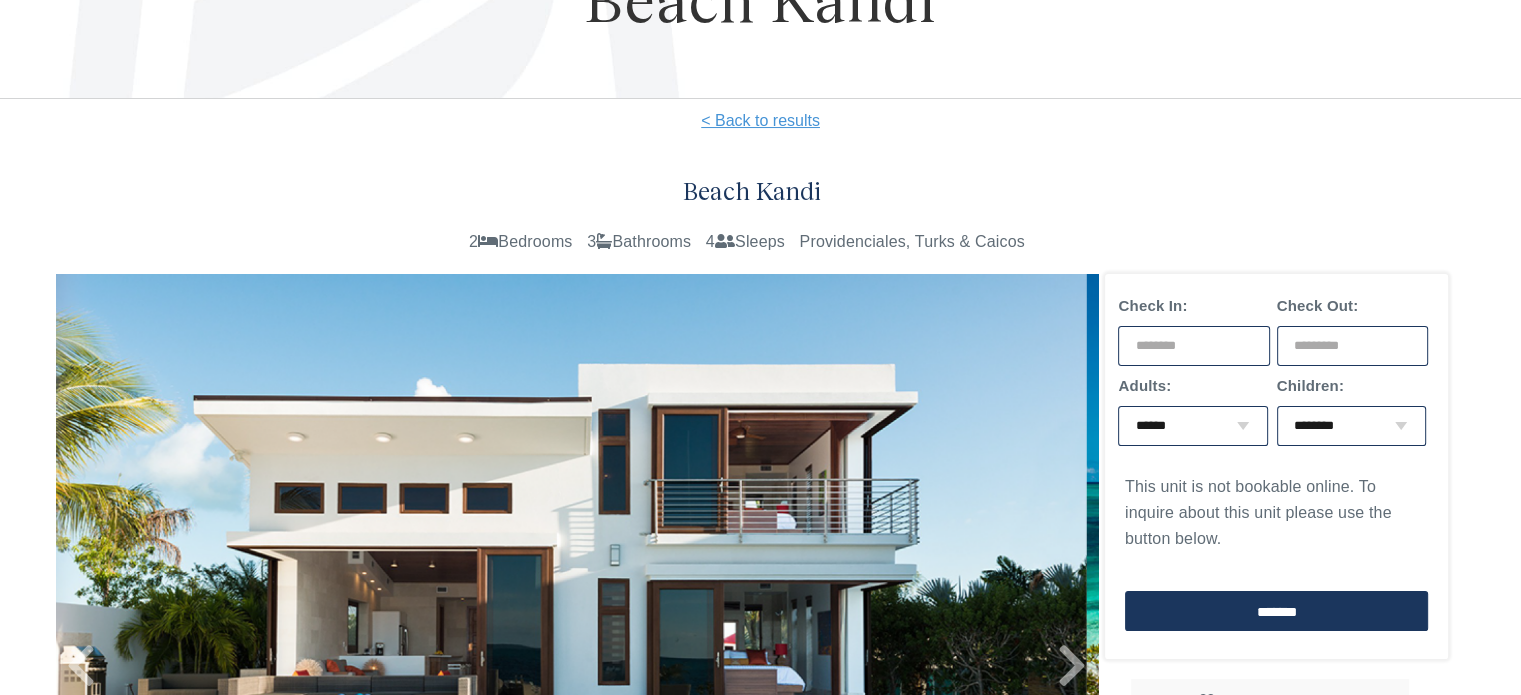click at bounding box center [1194, 346] 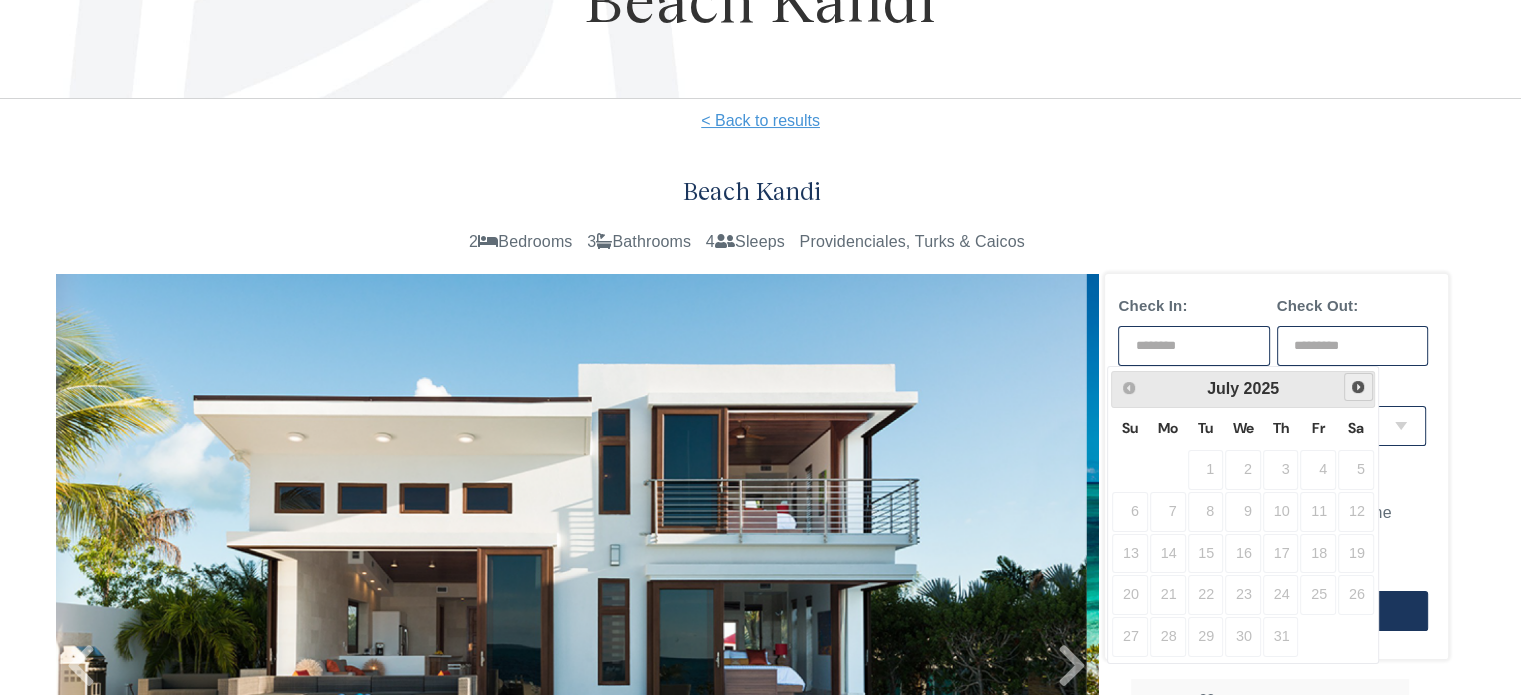 click on "Next" at bounding box center [1358, 387] 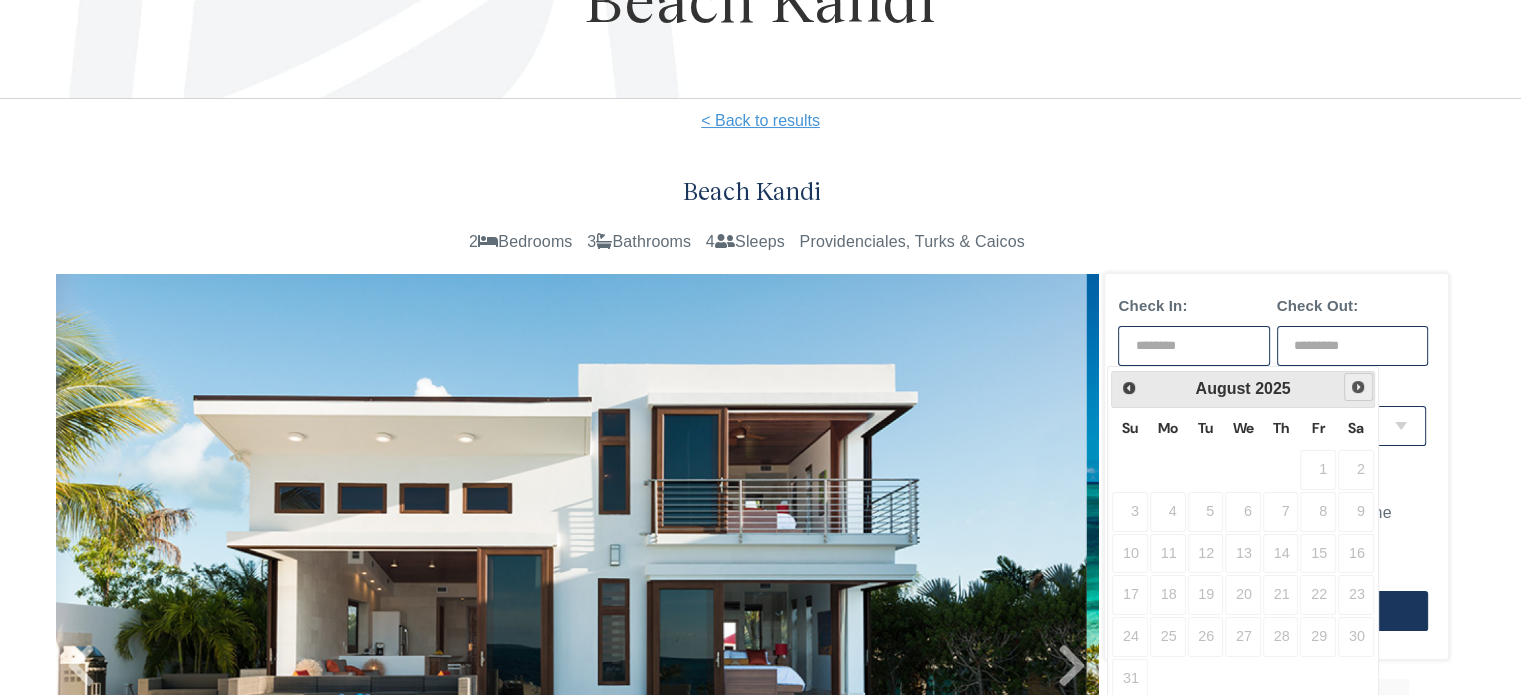 click on "Next" at bounding box center [1358, 387] 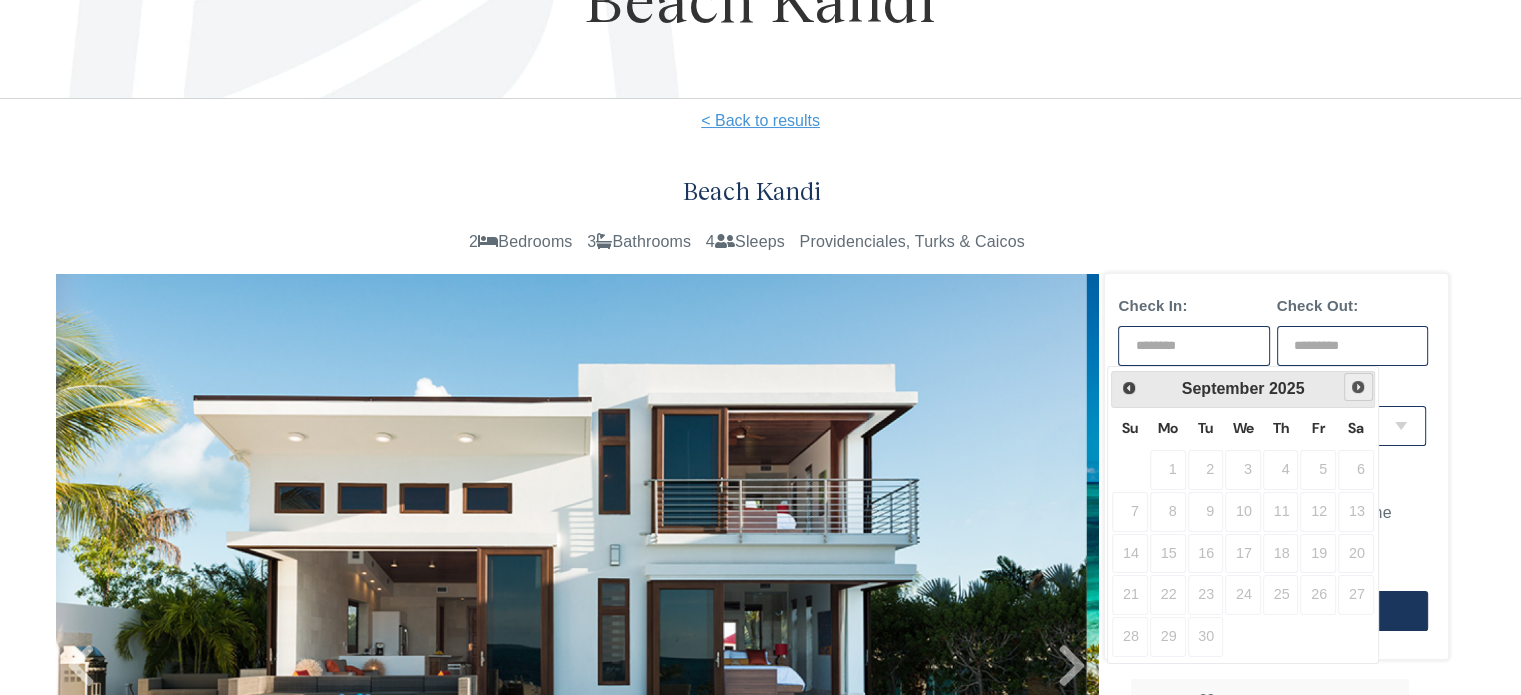 click on "Next" at bounding box center (1358, 387) 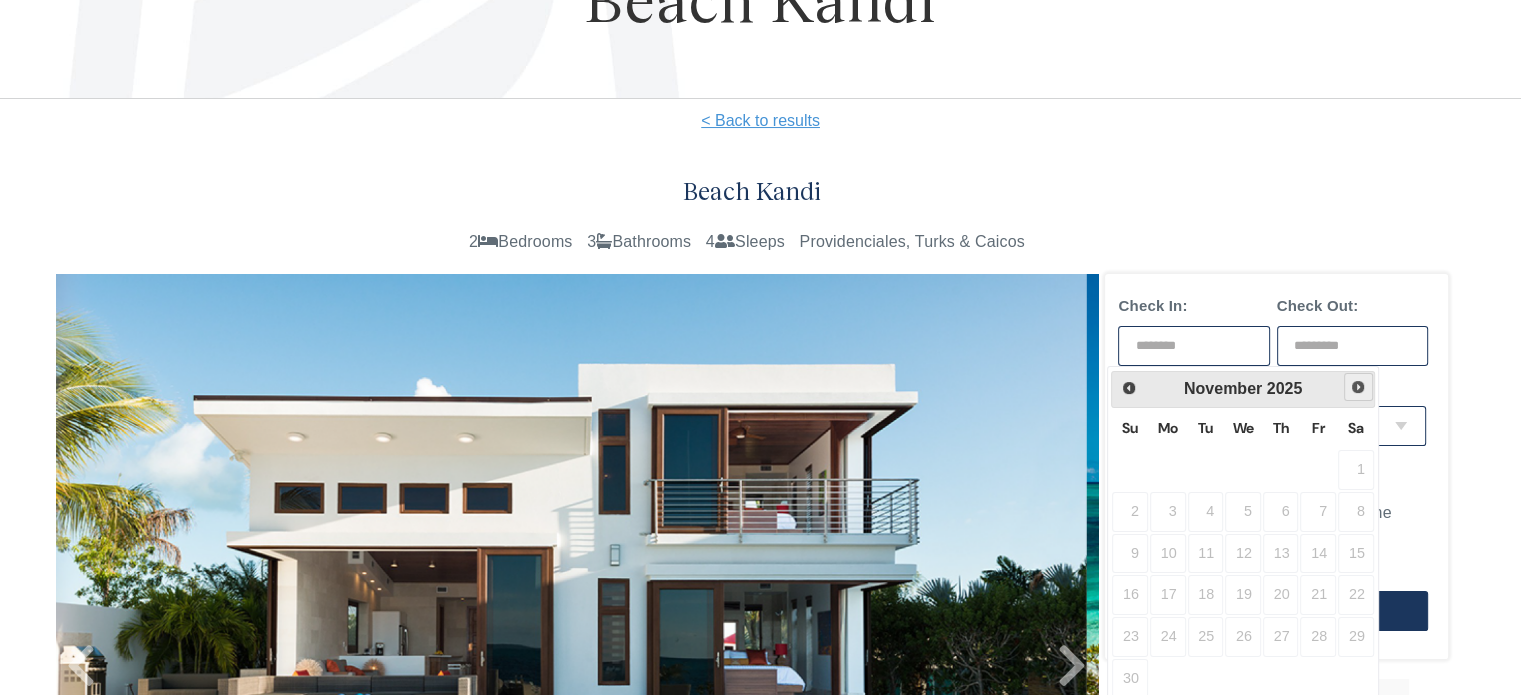 click on "Next" at bounding box center (1358, 387) 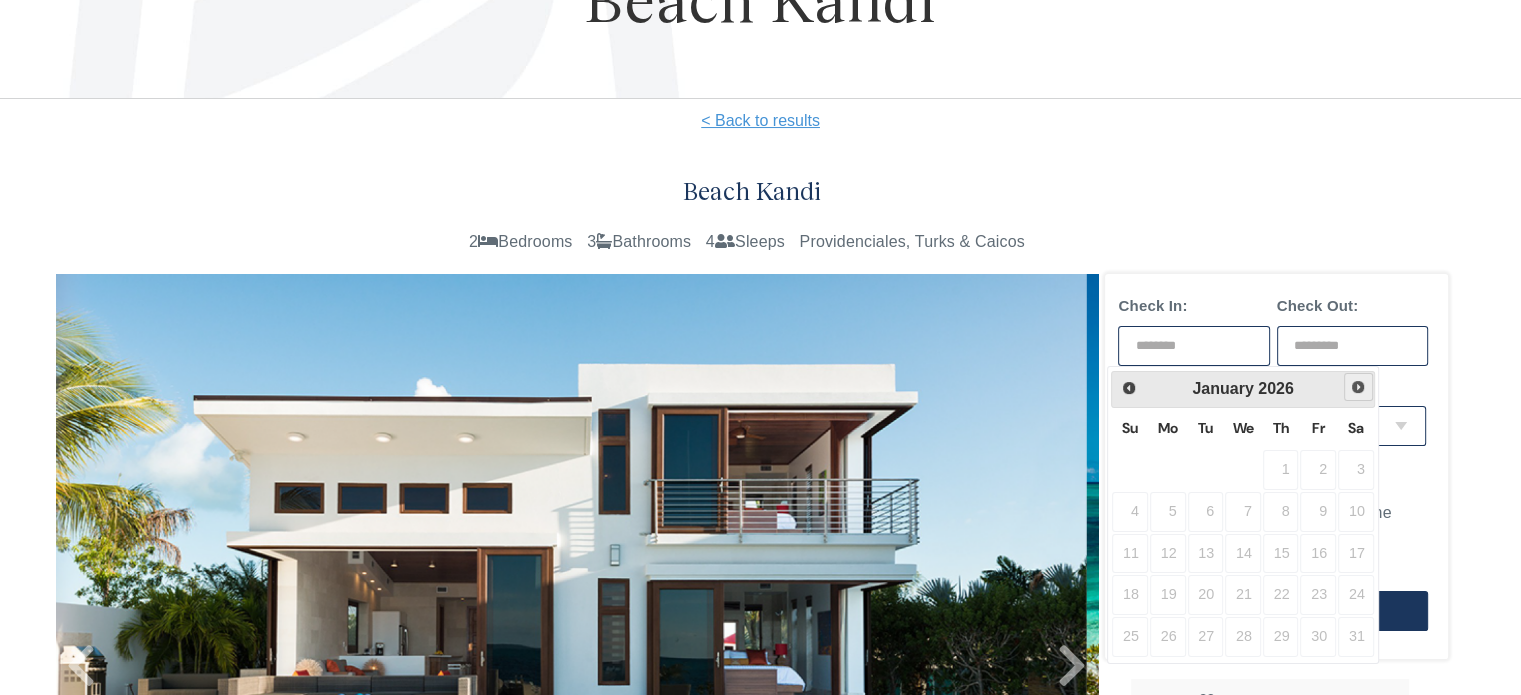 click on "Next" at bounding box center (1358, 387) 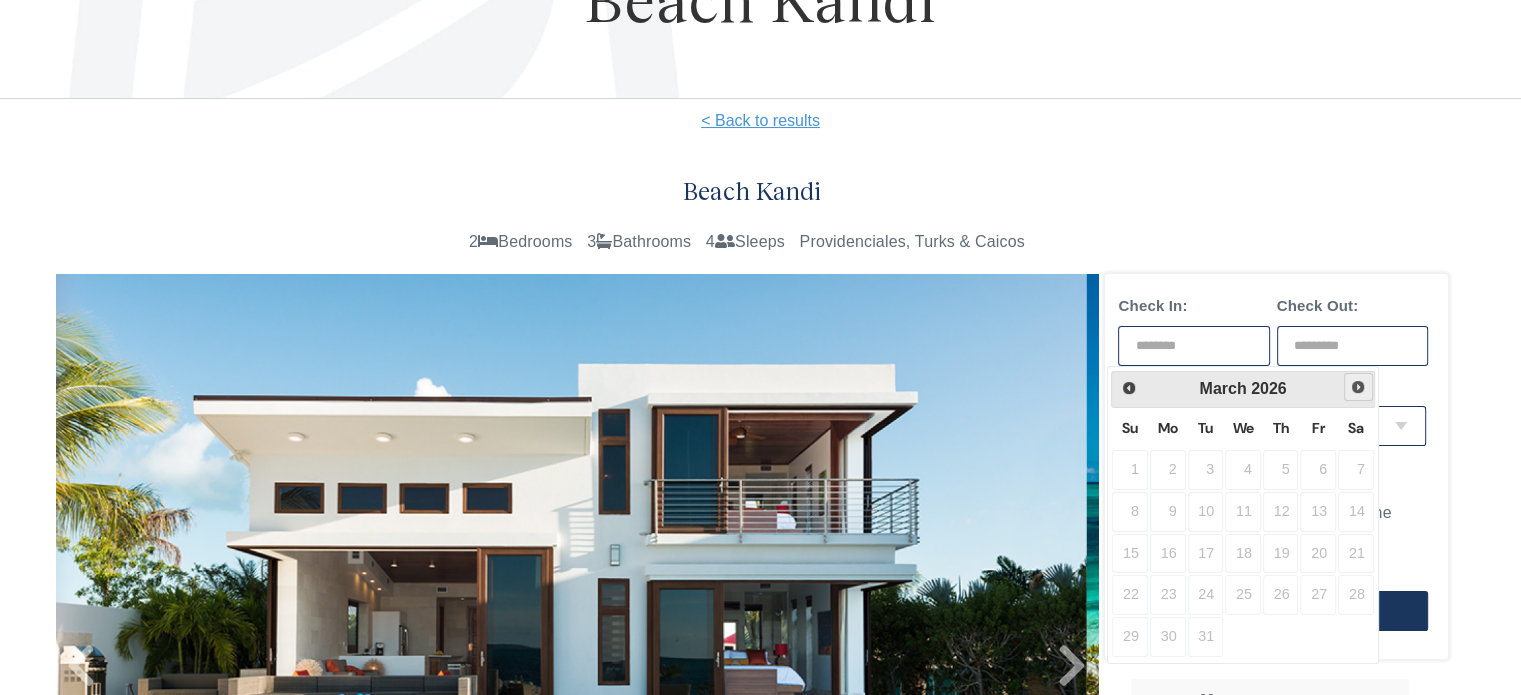 click on "Next" at bounding box center (1358, 387) 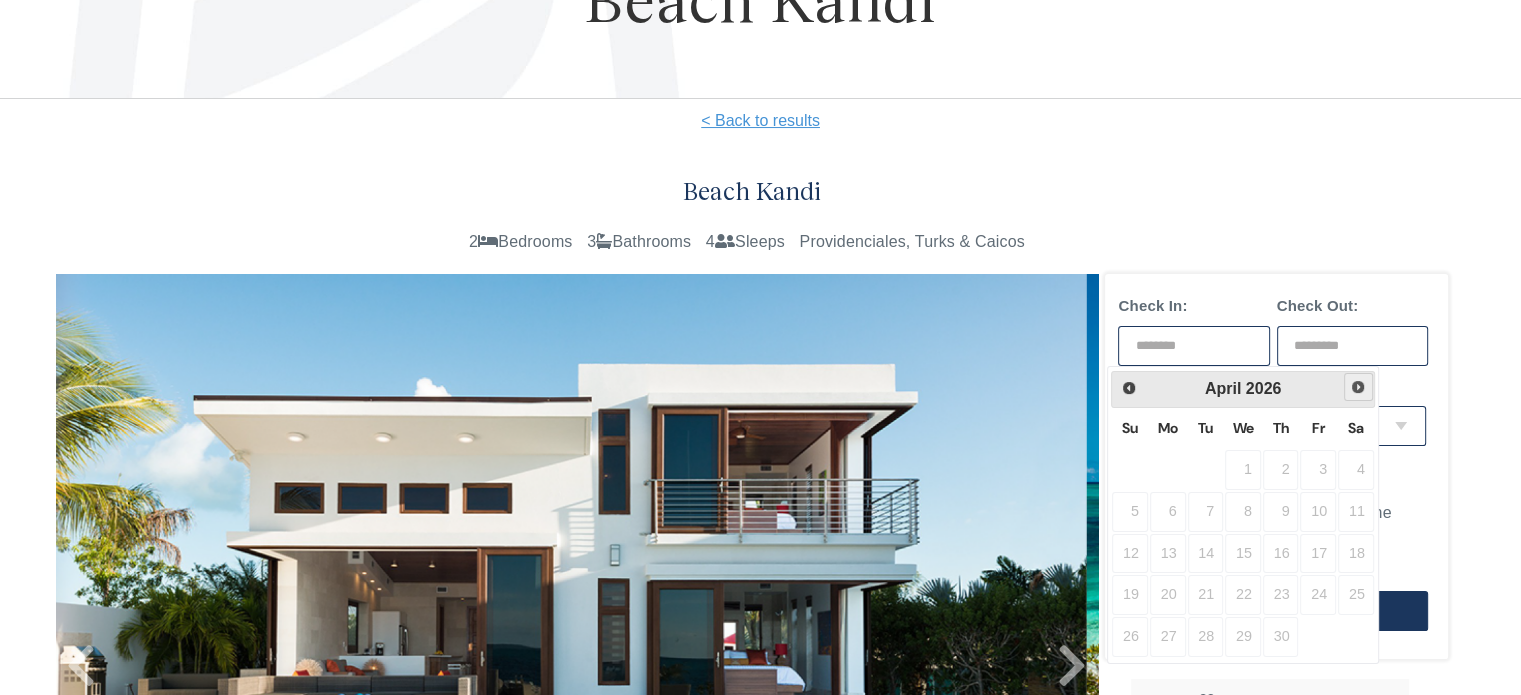click on "Next" at bounding box center [1358, 387] 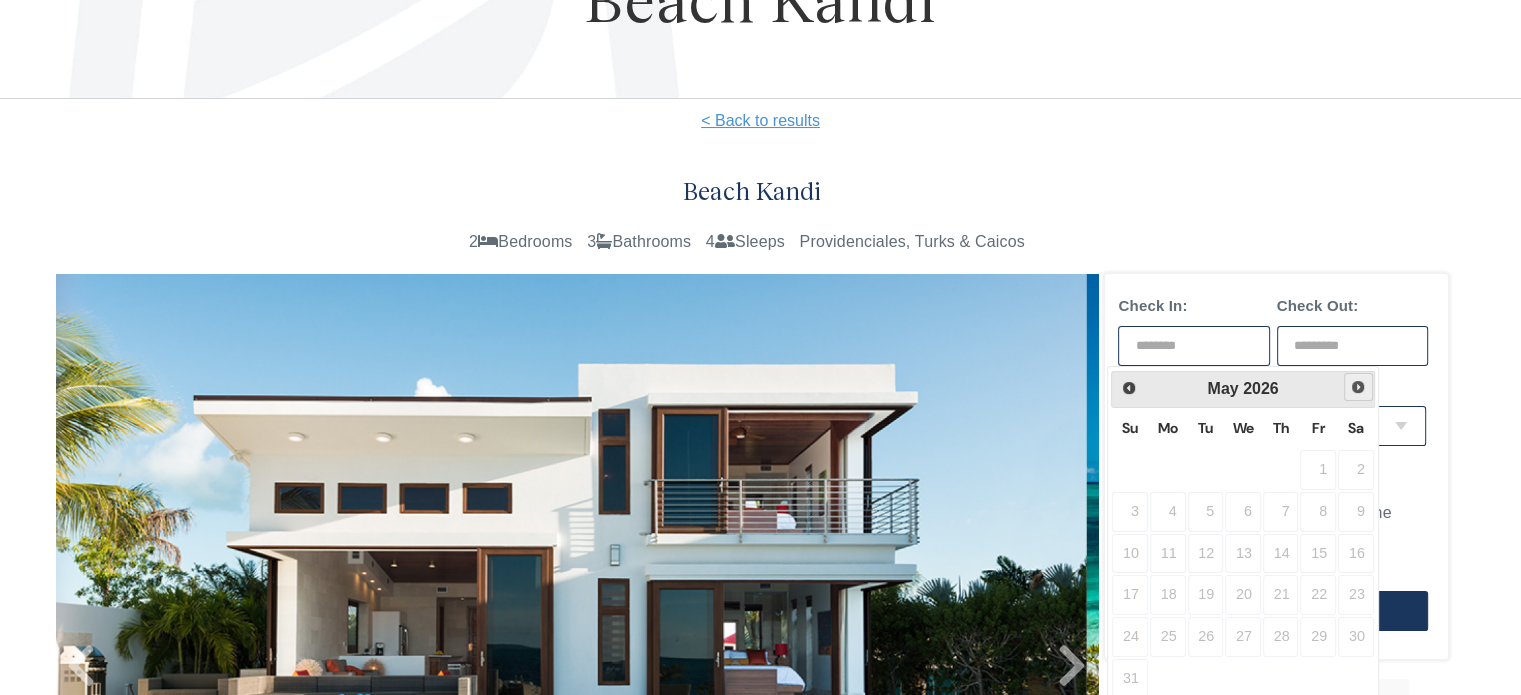 click on "Next" at bounding box center [1358, 387] 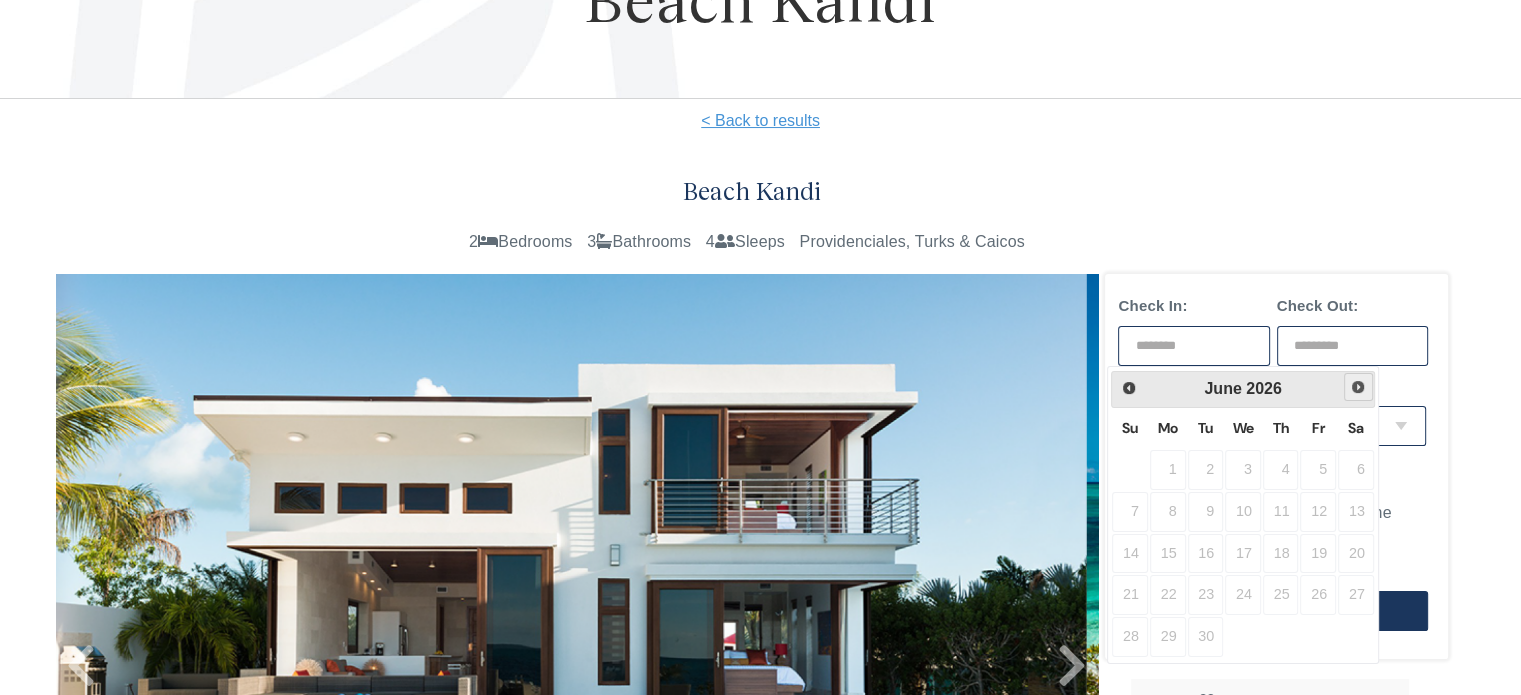 click on "Next" at bounding box center [1358, 387] 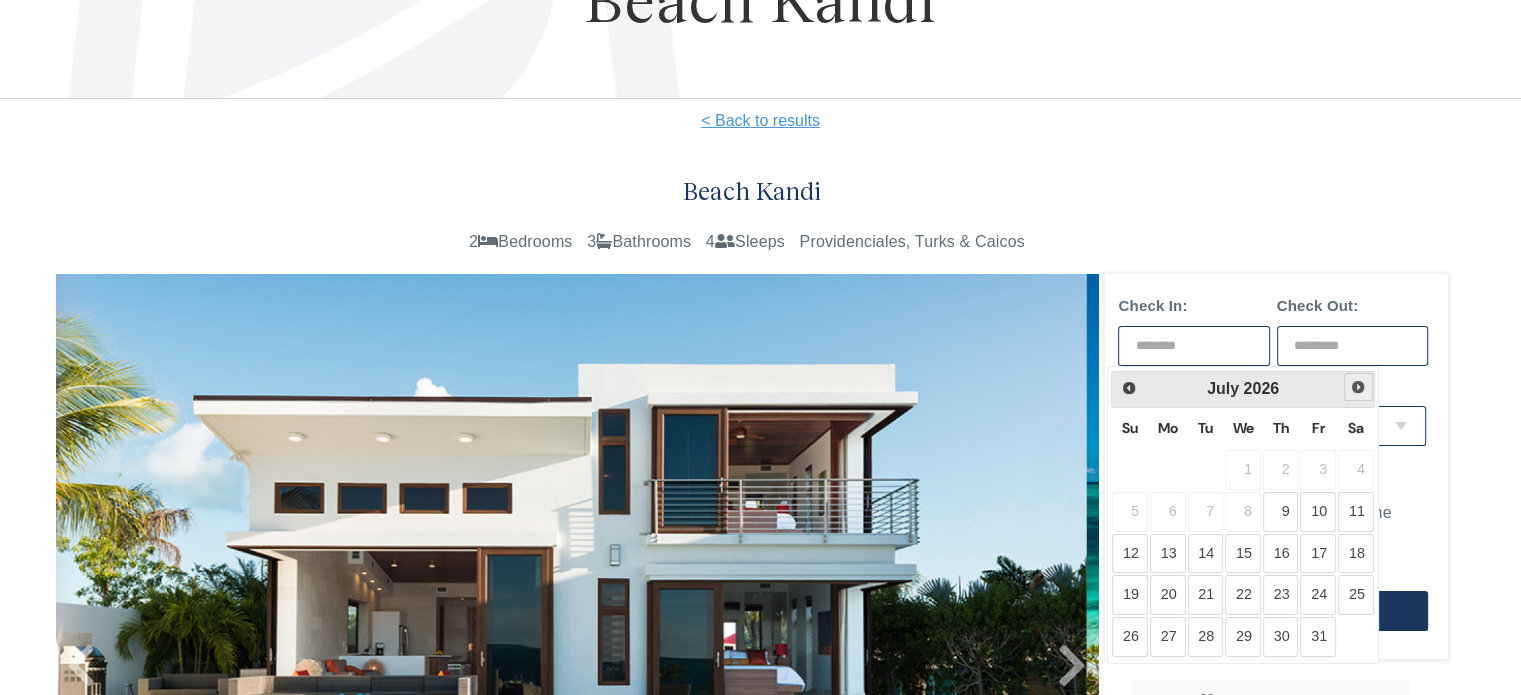 click on "Next" at bounding box center (1358, 387) 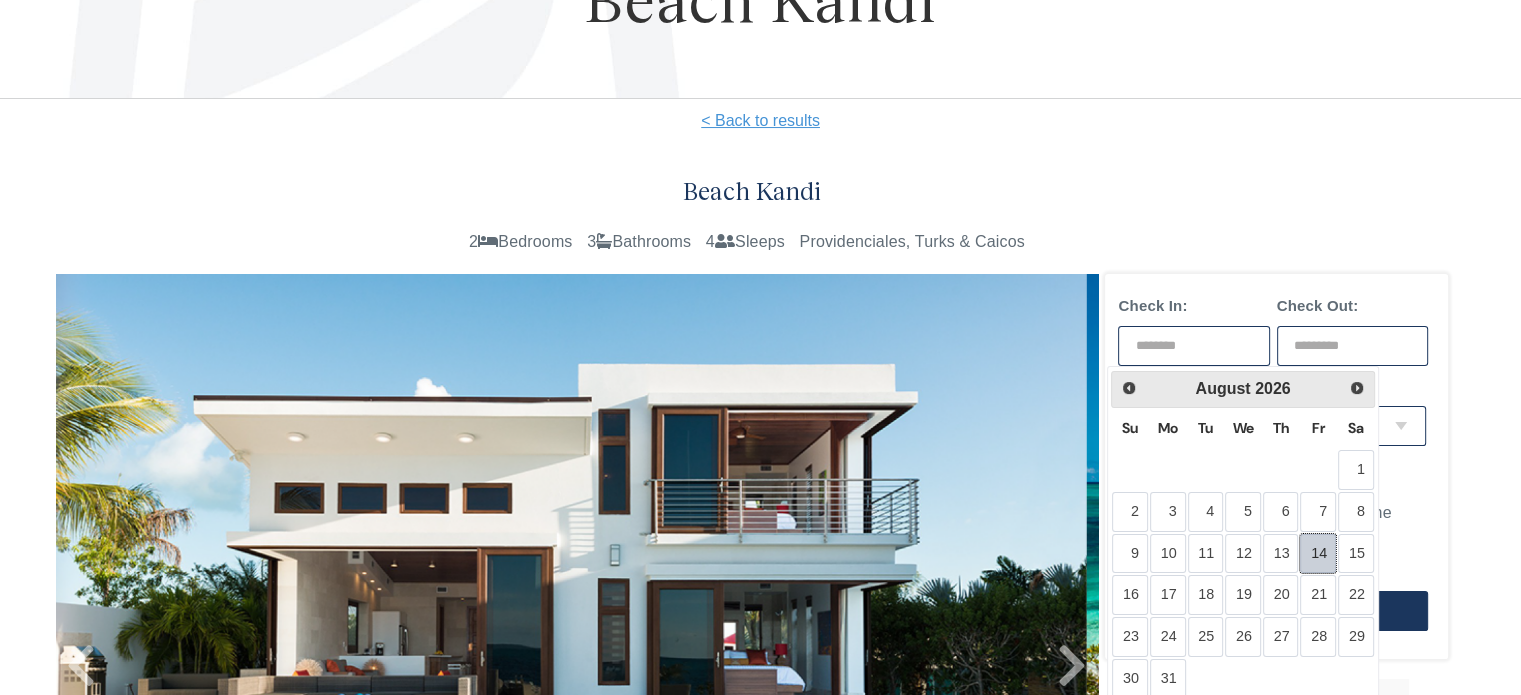 click on "14" at bounding box center (1318, 554) 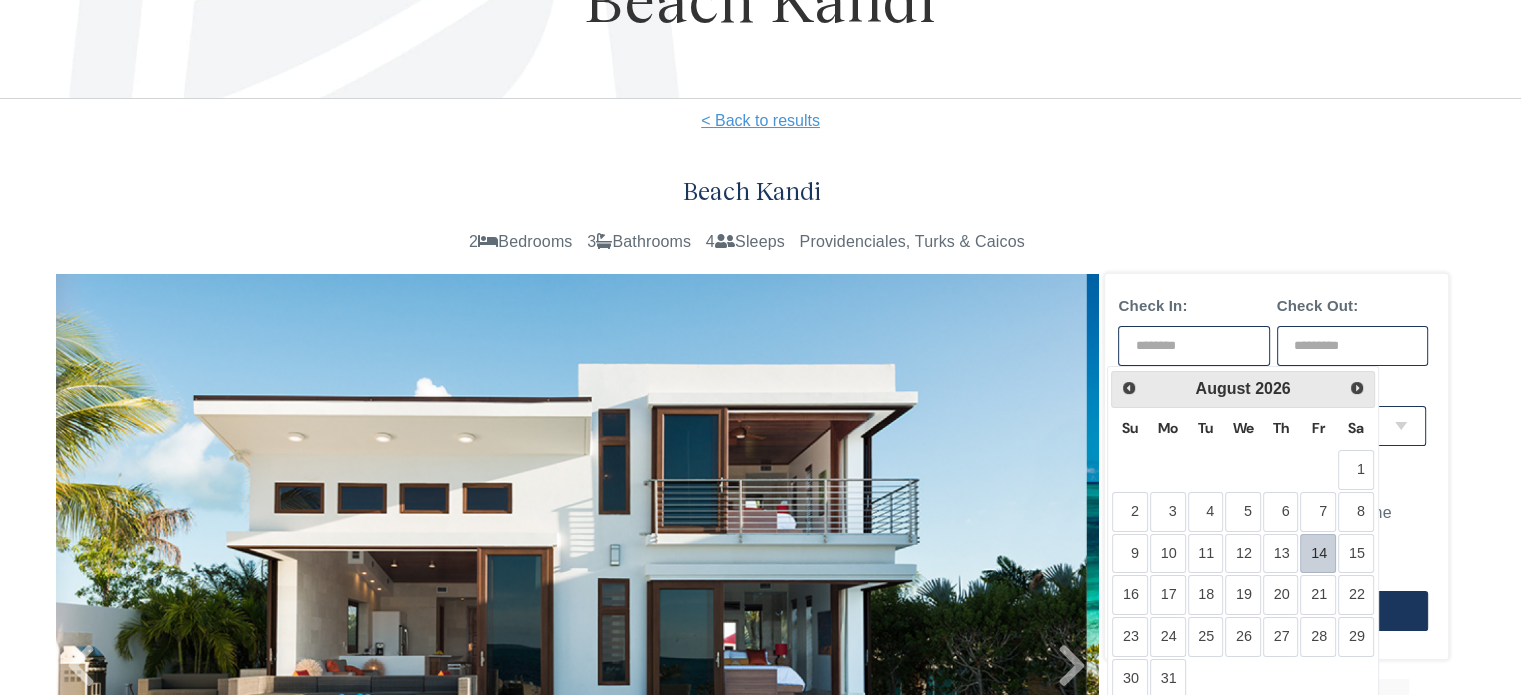 type on "**********" 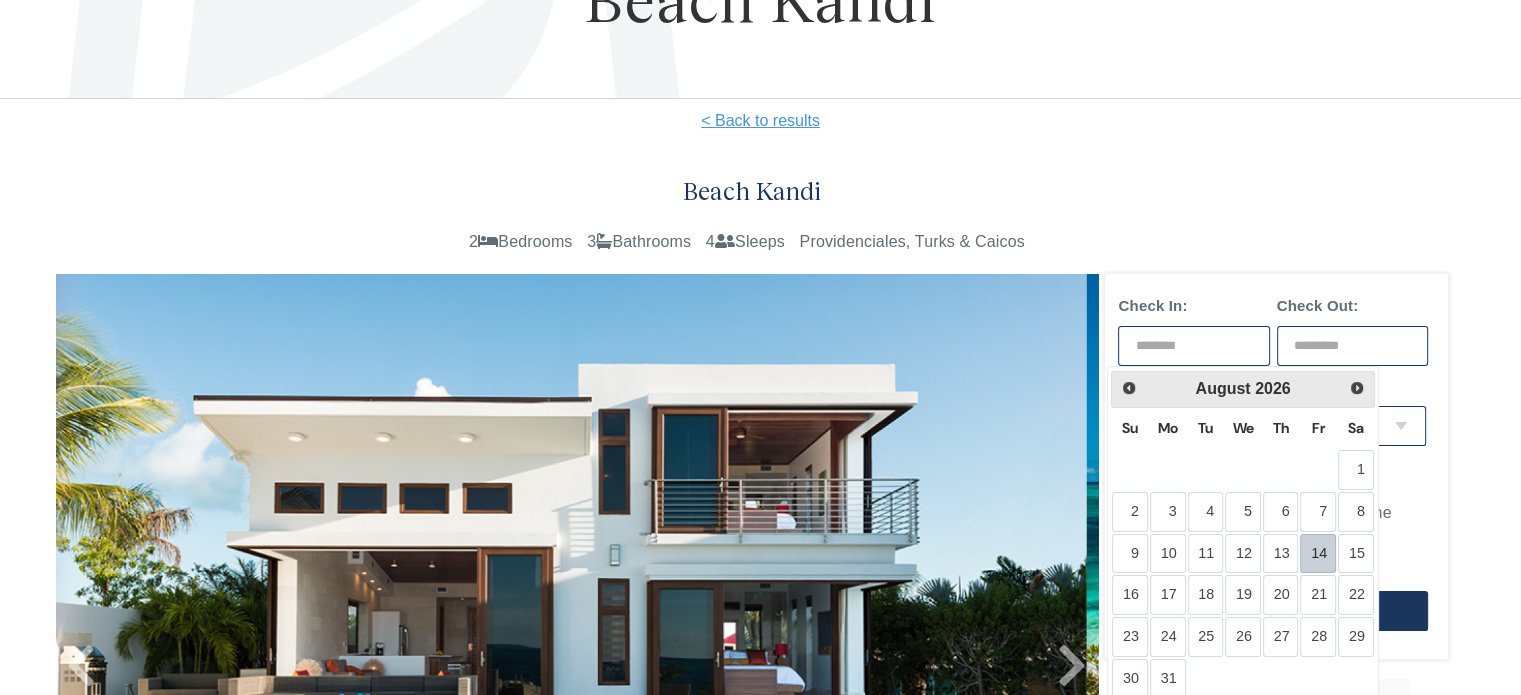 type on "**********" 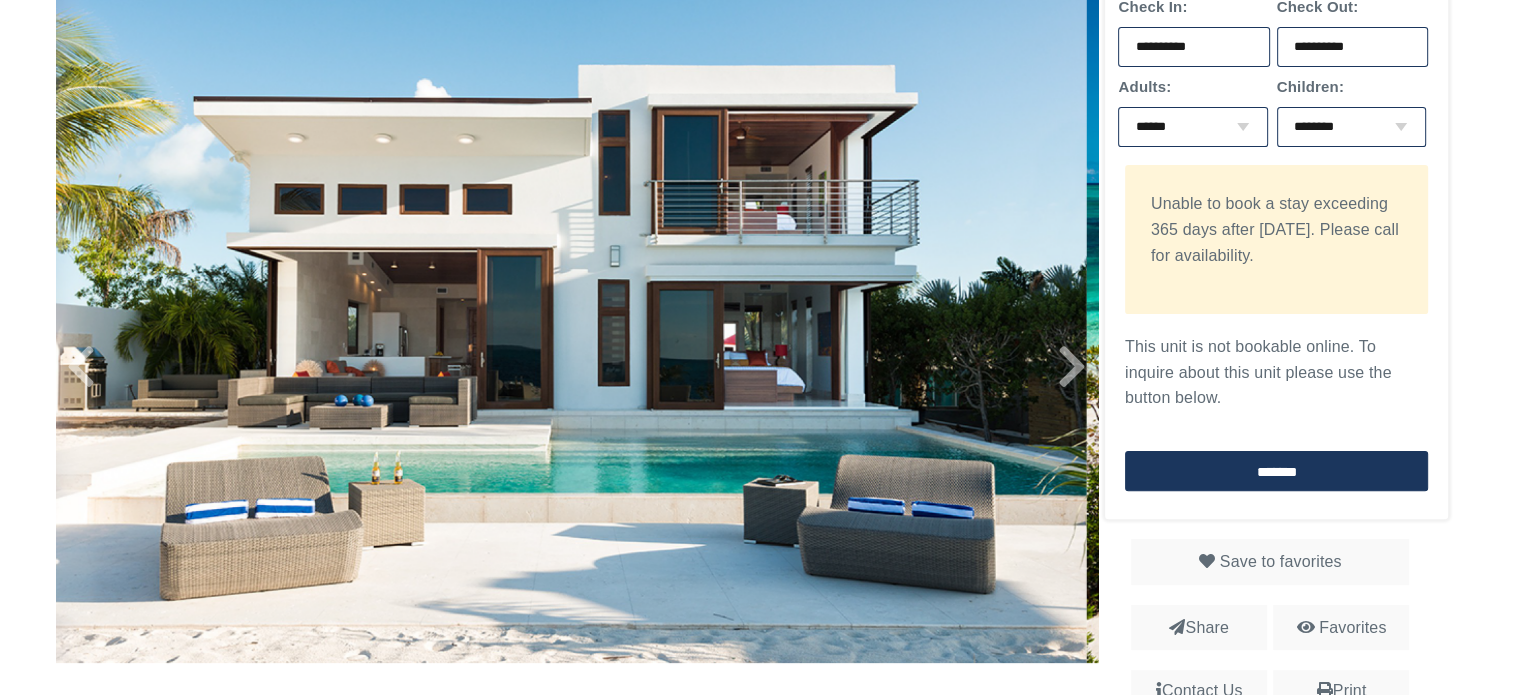 scroll, scrollTop: 500, scrollLeft: 0, axis: vertical 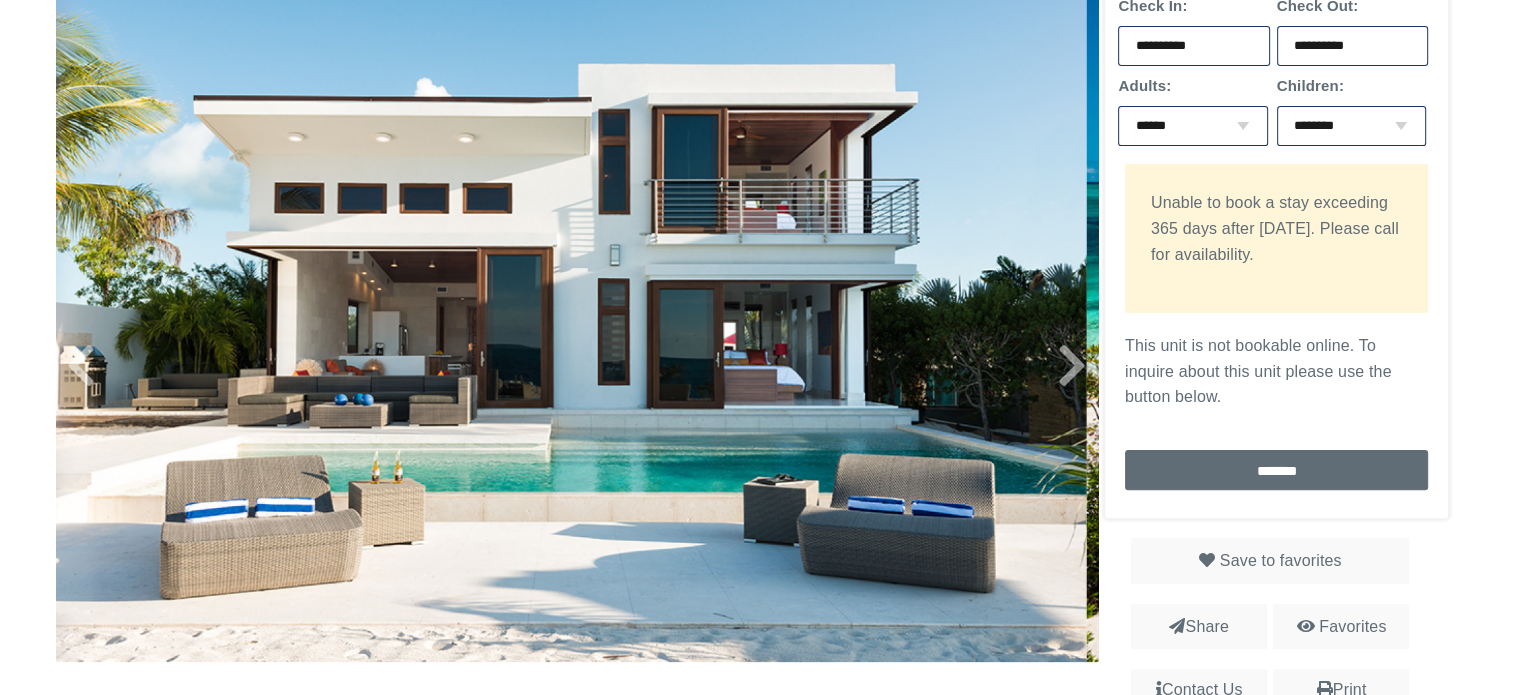 click on "*******" at bounding box center [1276, 470] 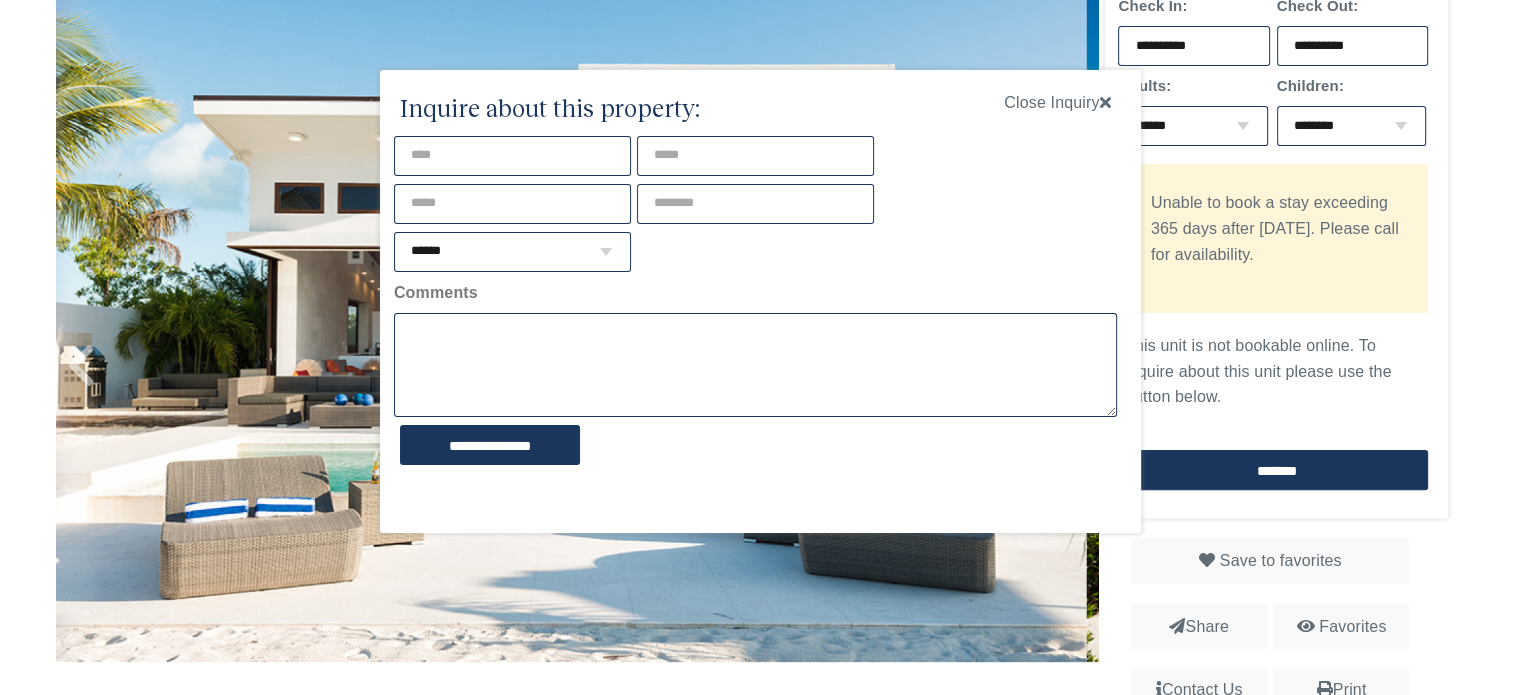 click at bounding box center (1105, 102) 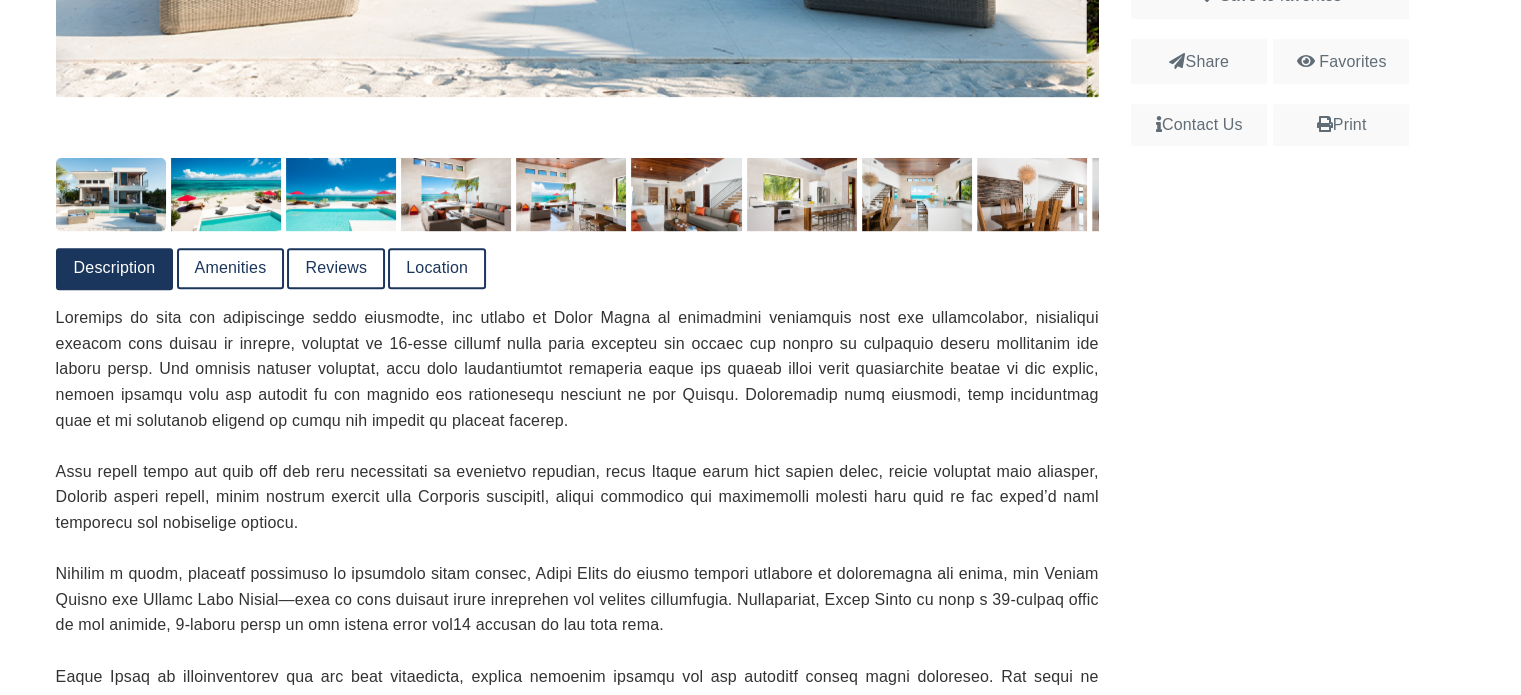 scroll, scrollTop: 1100, scrollLeft: 0, axis: vertical 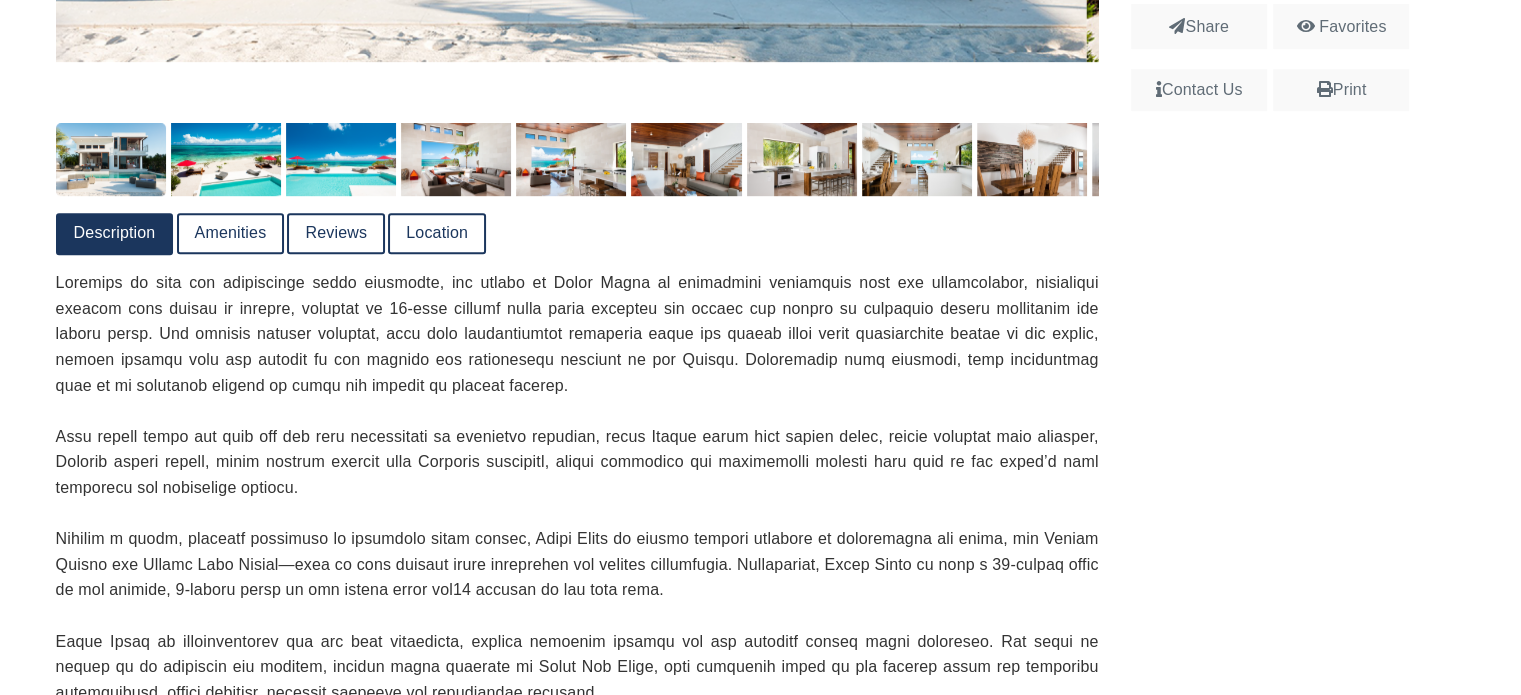 click on "Amenities" at bounding box center (231, 233) 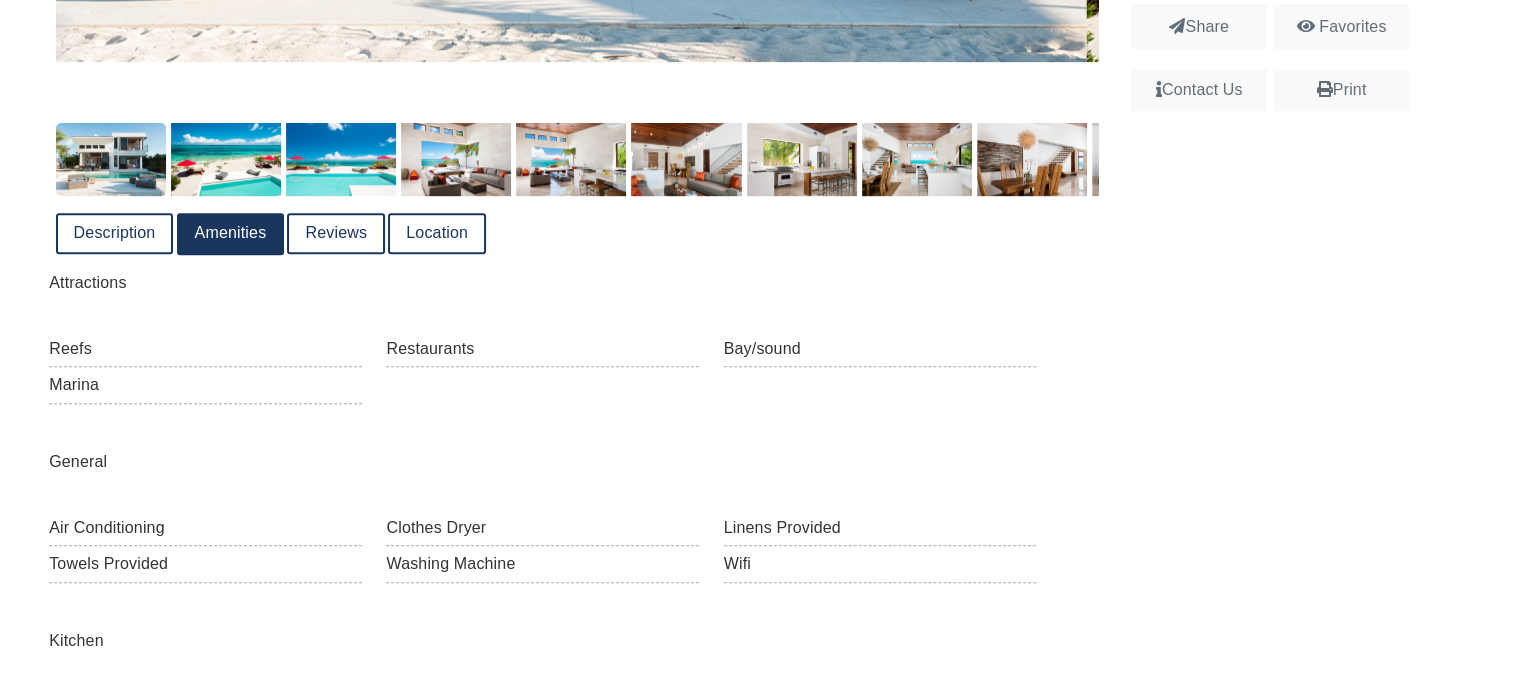 click on "Reviews" at bounding box center [336, 233] 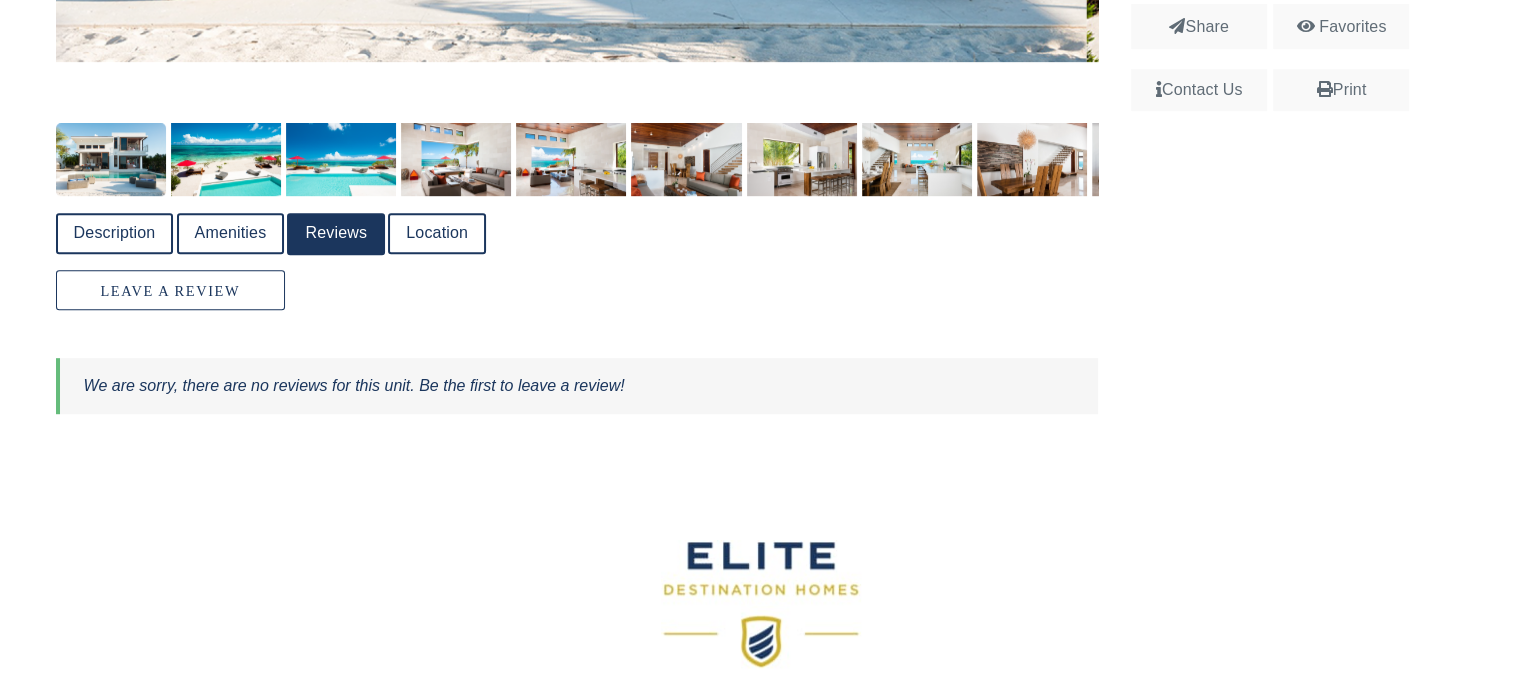 click on "Location" at bounding box center (437, 233) 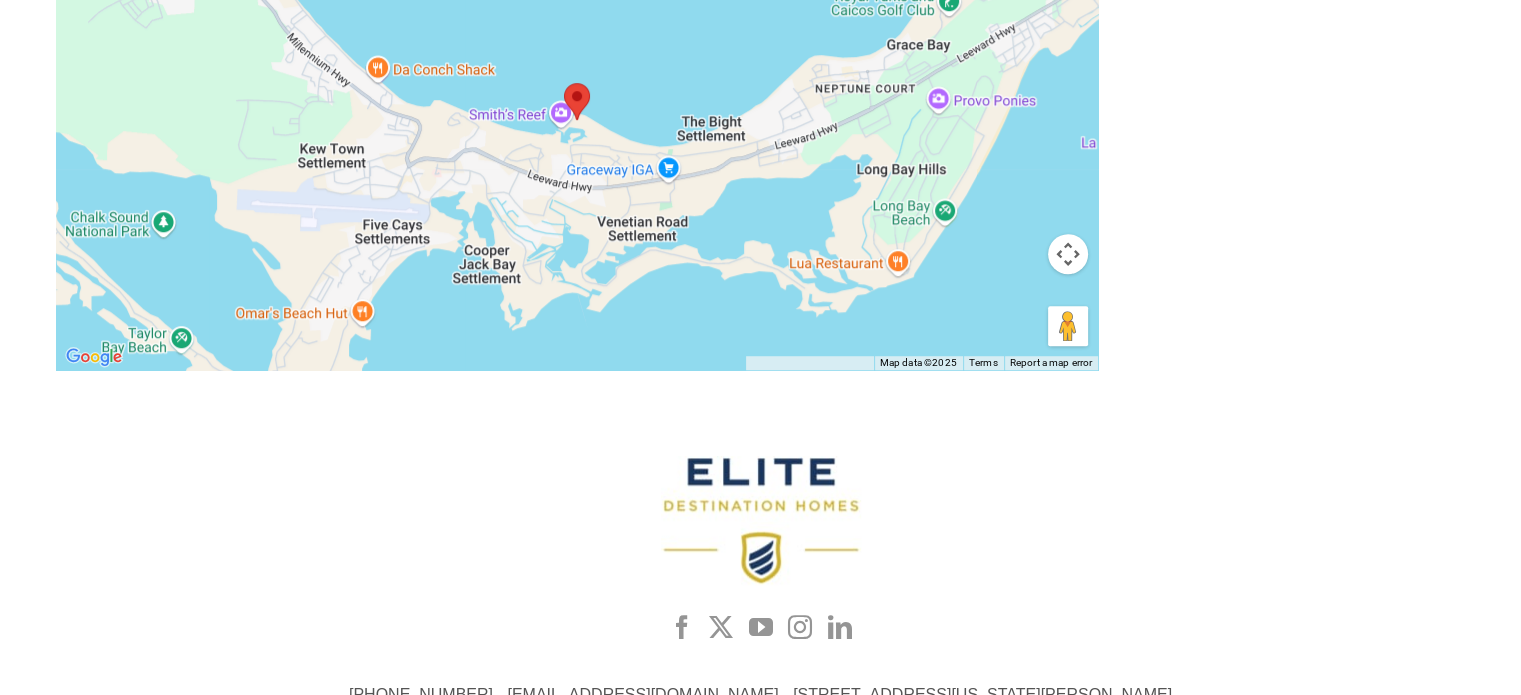 scroll, scrollTop: 1300, scrollLeft: 0, axis: vertical 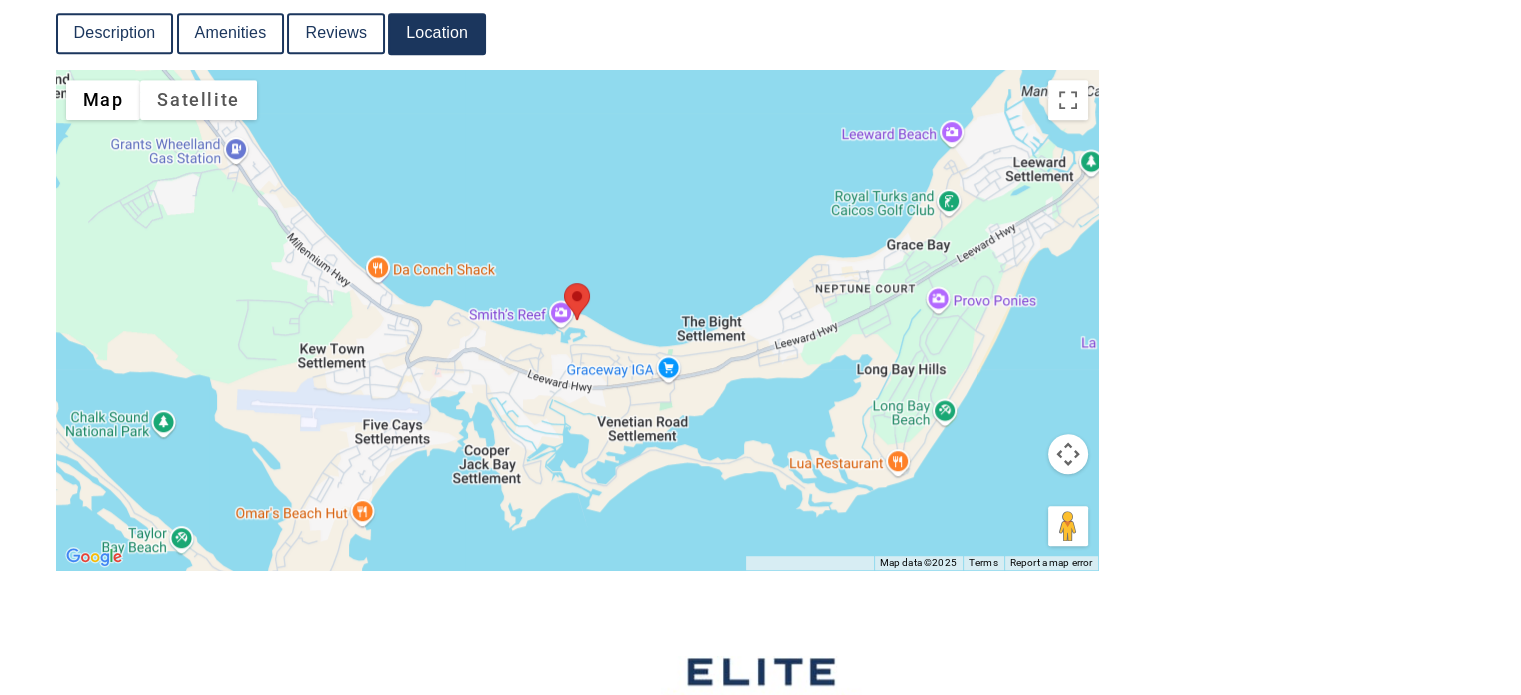 click at bounding box center (577, 320) 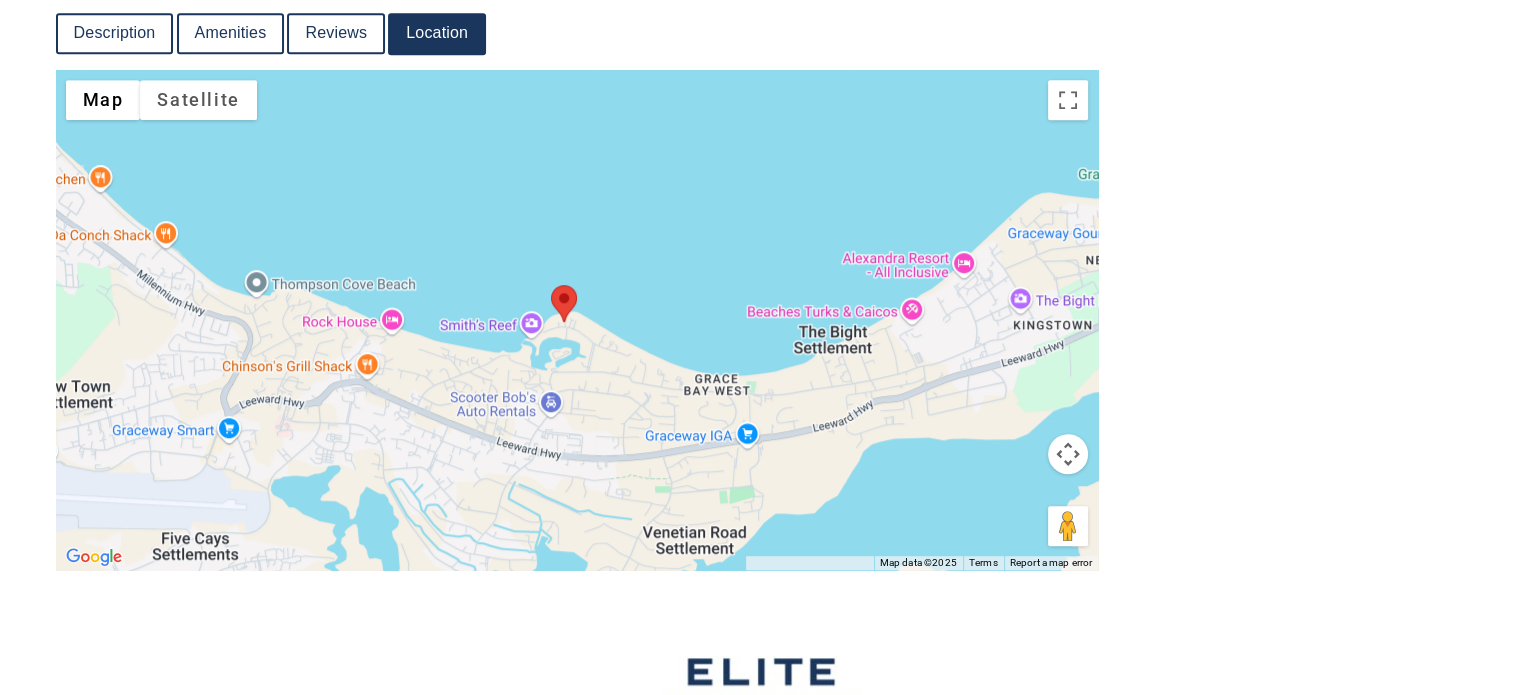 click at bounding box center (577, 320) 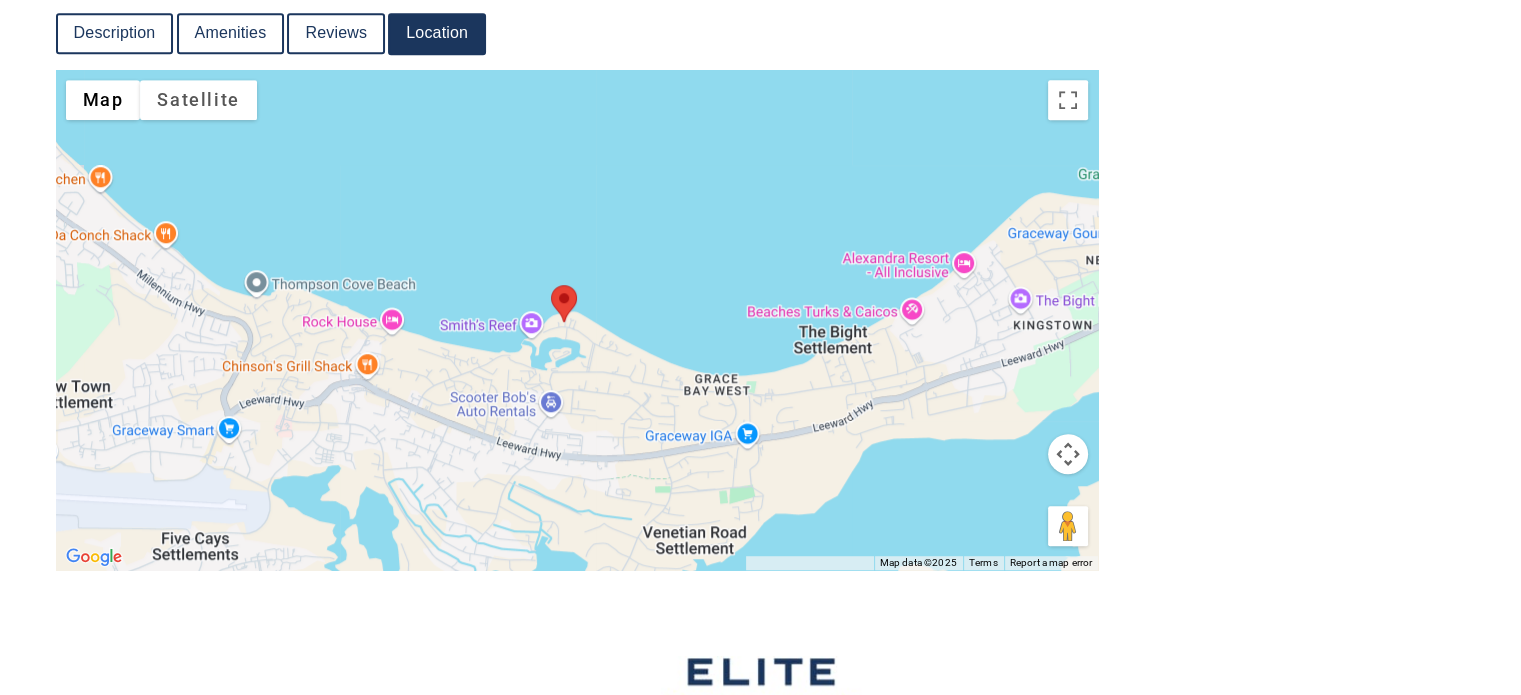 click at bounding box center (577, 320) 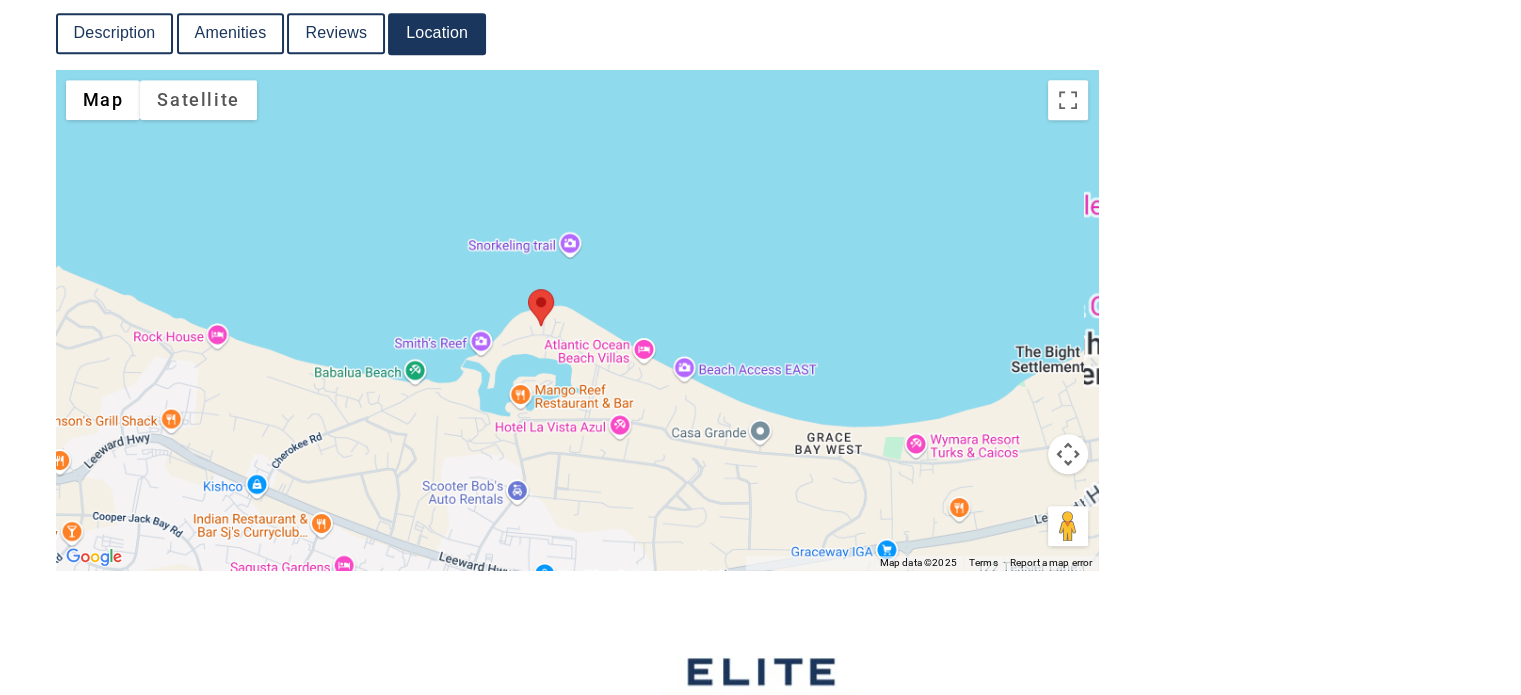 click at bounding box center [577, 320] 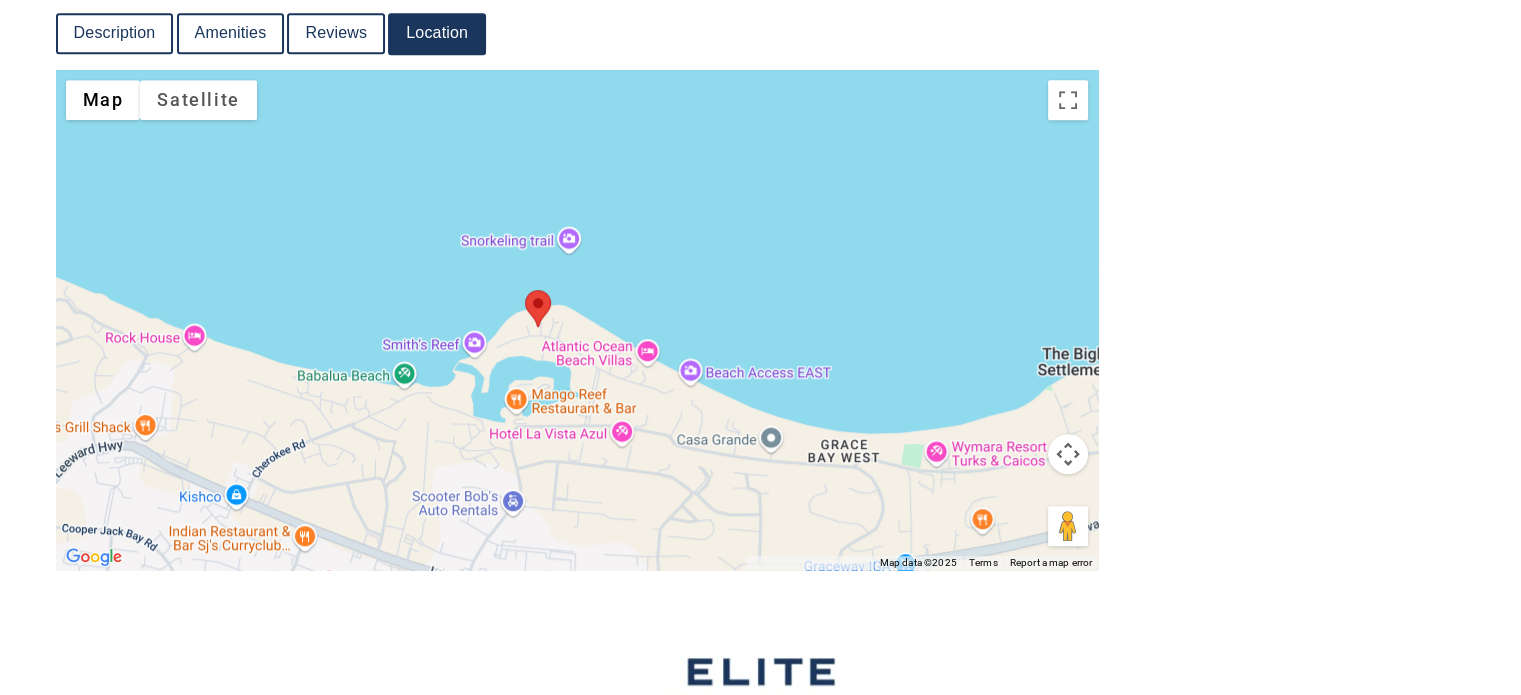 click at bounding box center [577, 320] 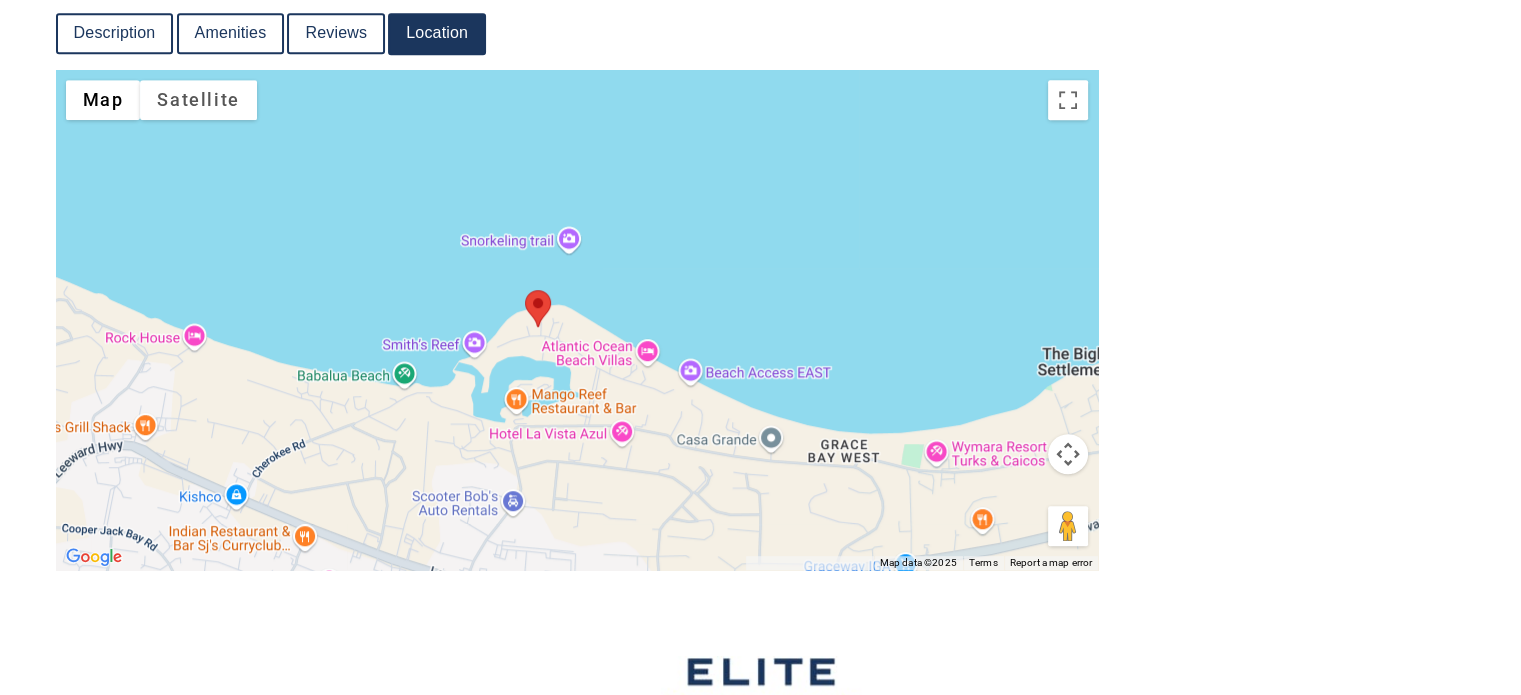 click at bounding box center [577, 320] 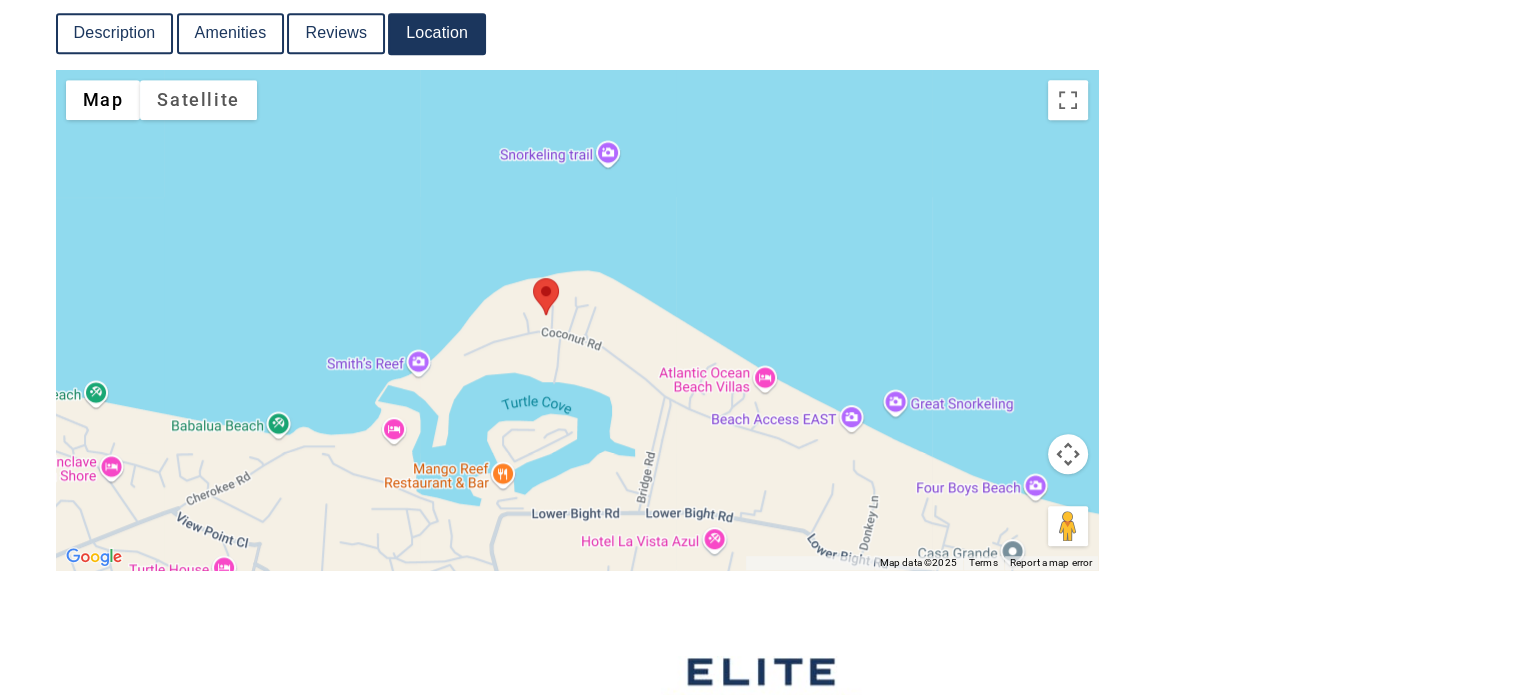 click at bounding box center (577, 320) 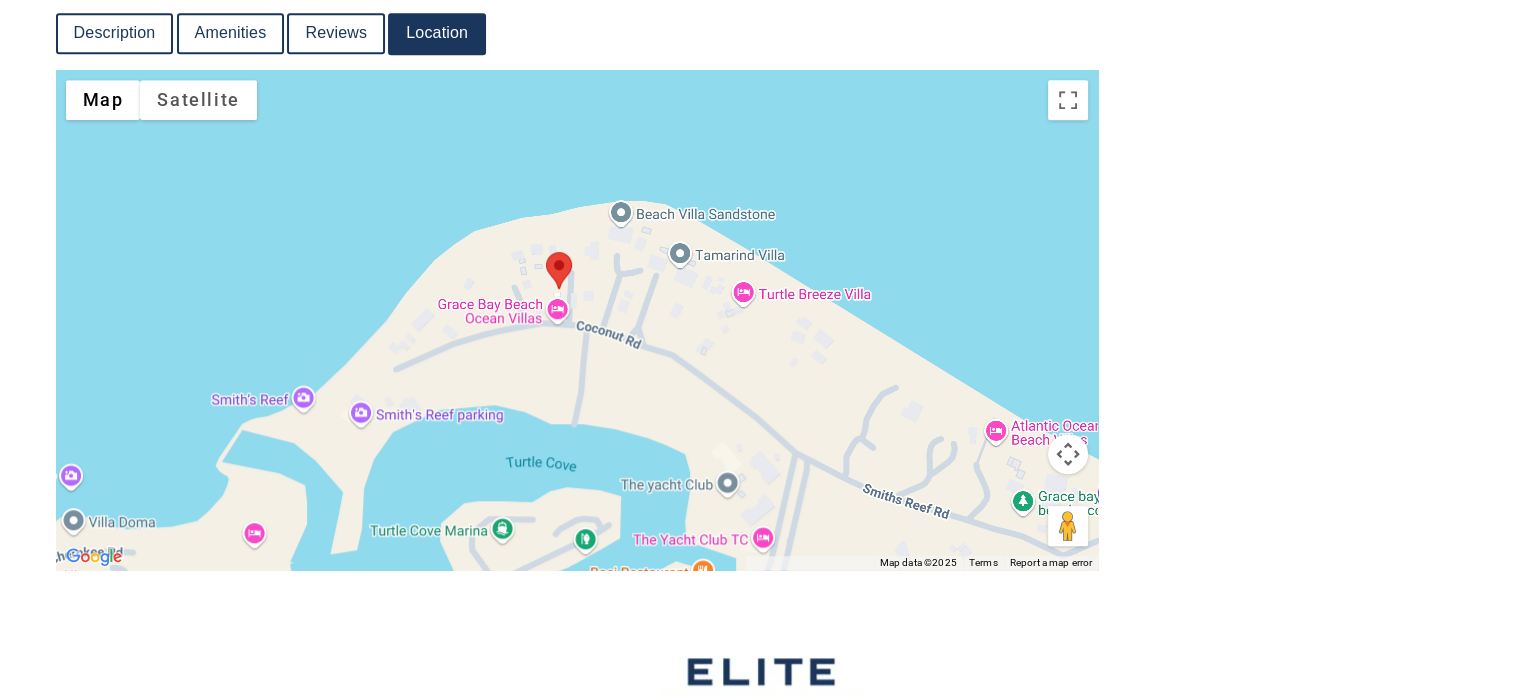 click at bounding box center (577, 320) 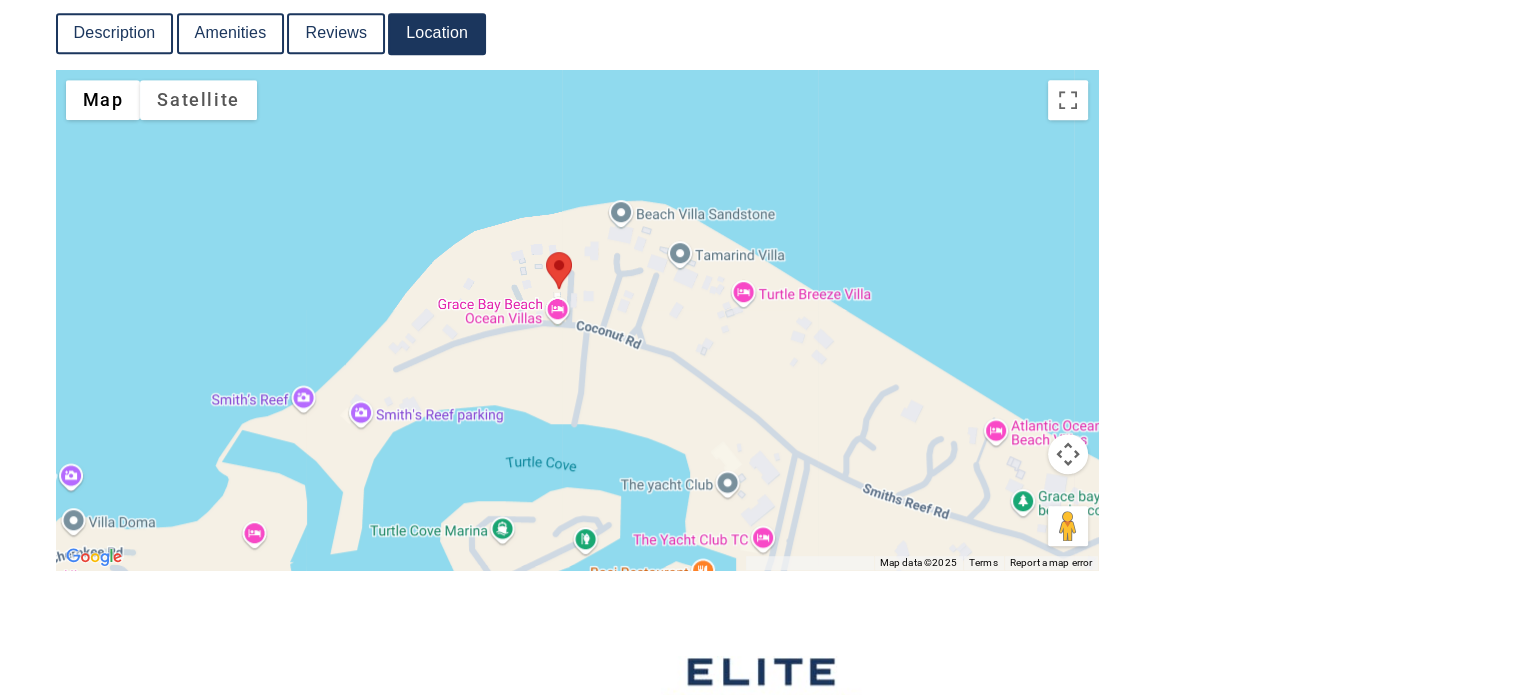 click at bounding box center (577, 320) 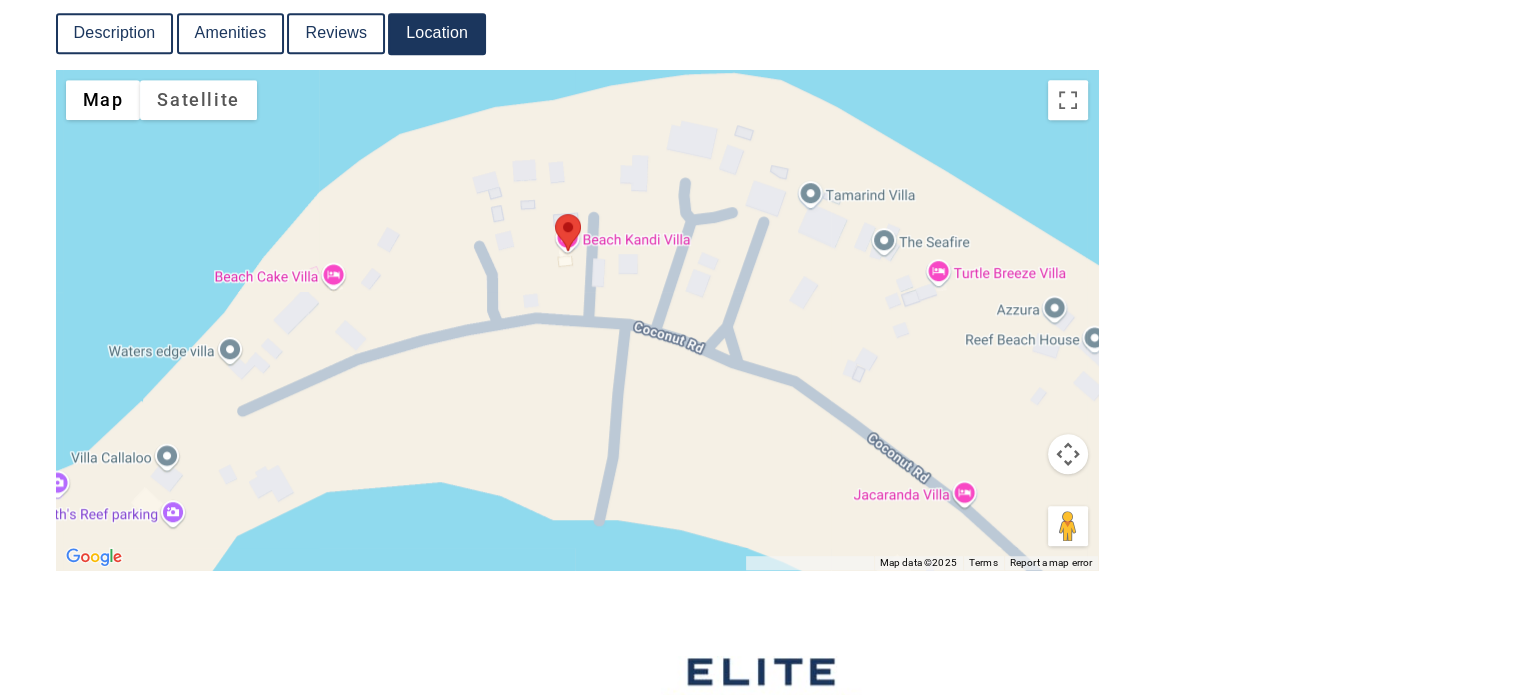 click at bounding box center [577, 320] 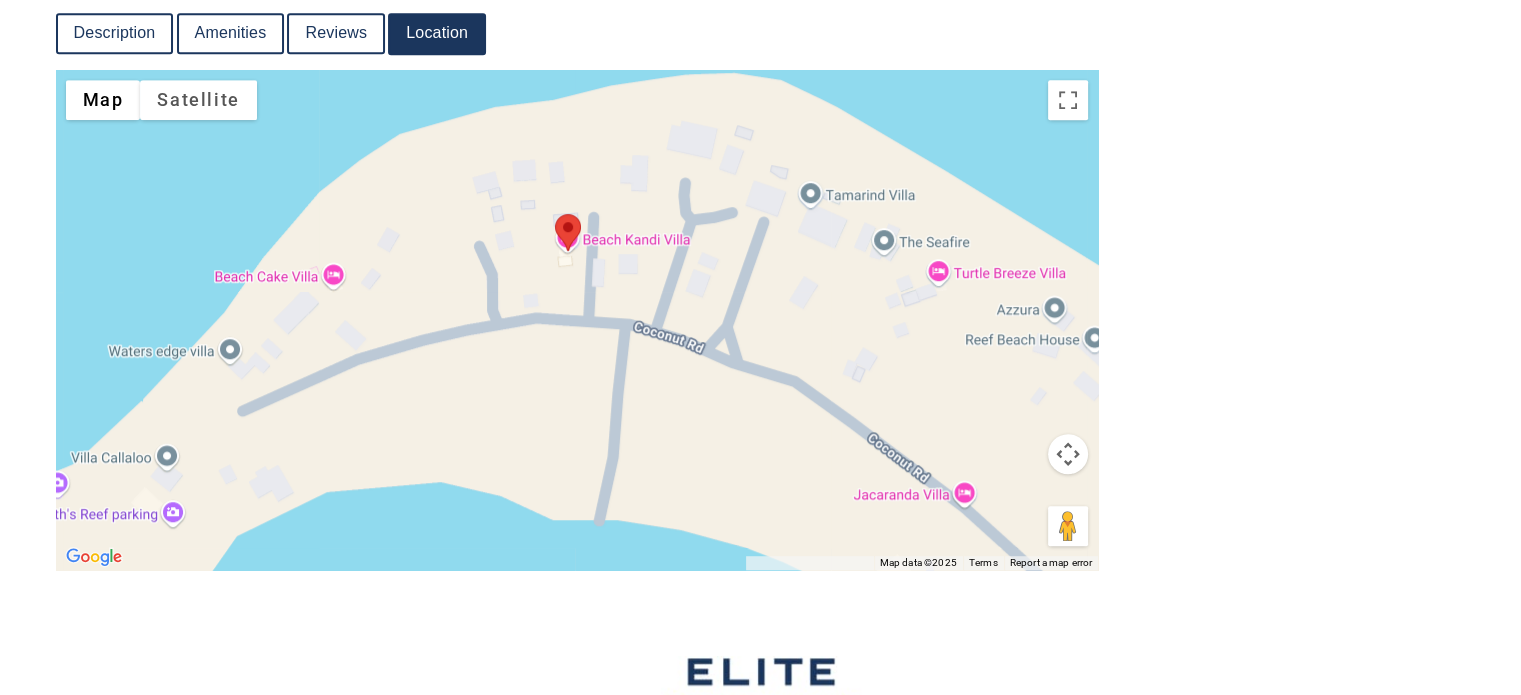 click at bounding box center [577, 320] 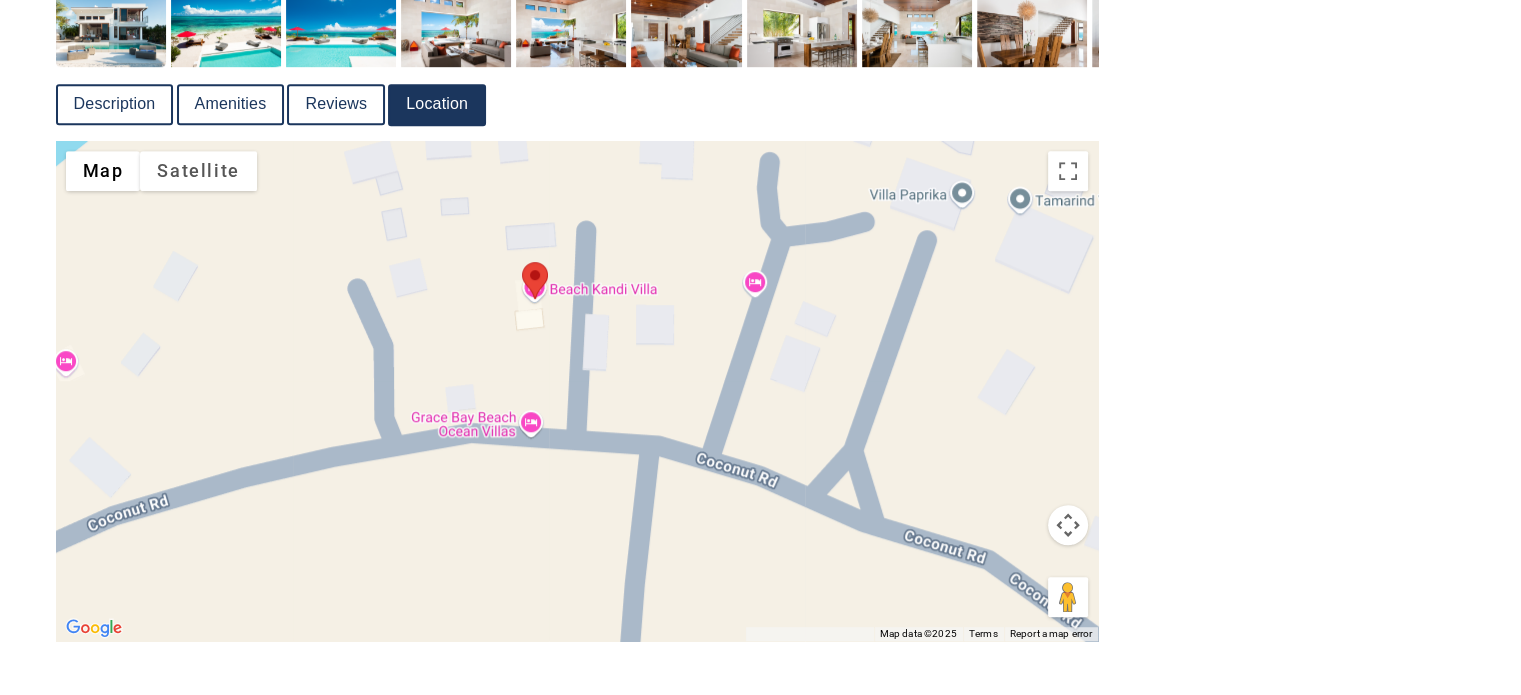 scroll, scrollTop: 1200, scrollLeft: 0, axis: vertical 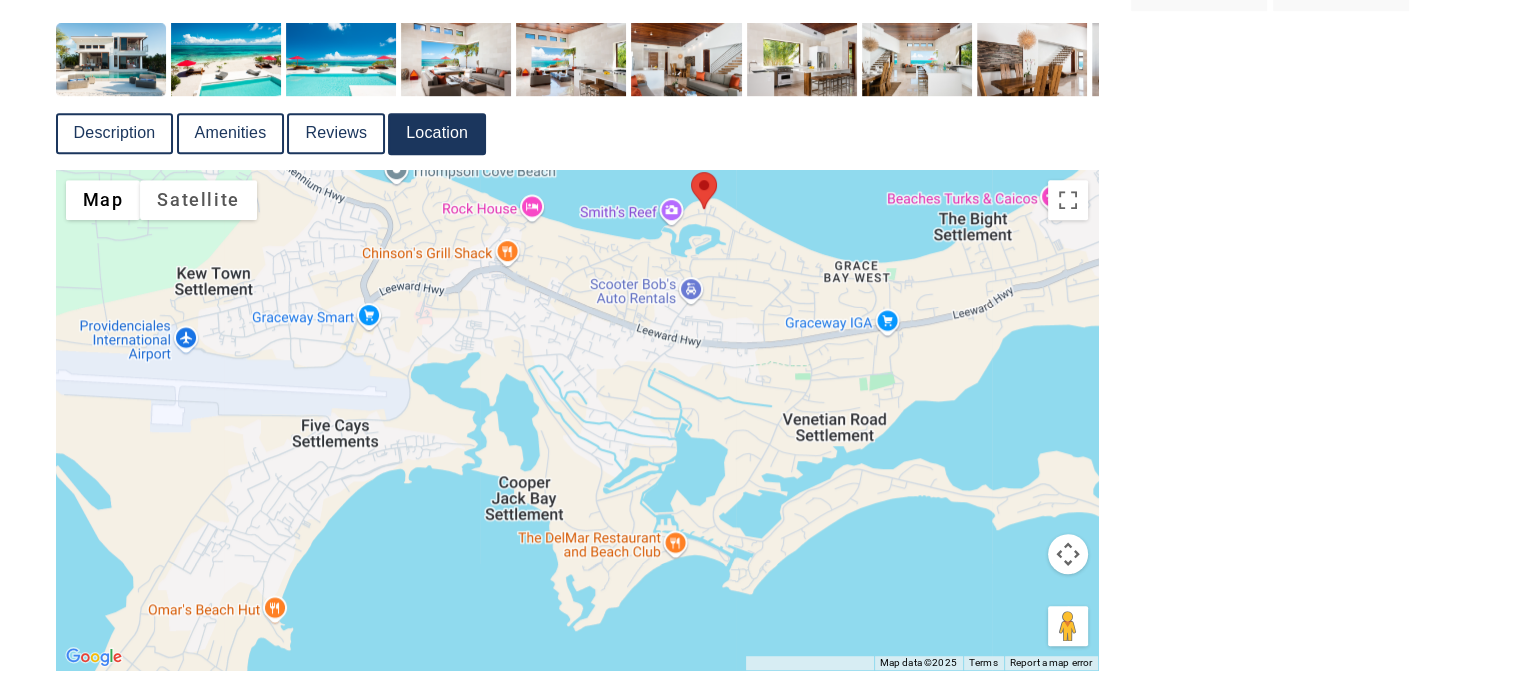 drag, startPoint x: 649, startPoint y: 365, endPoint x: 770, endPoint y: 196, distance: 207.8509 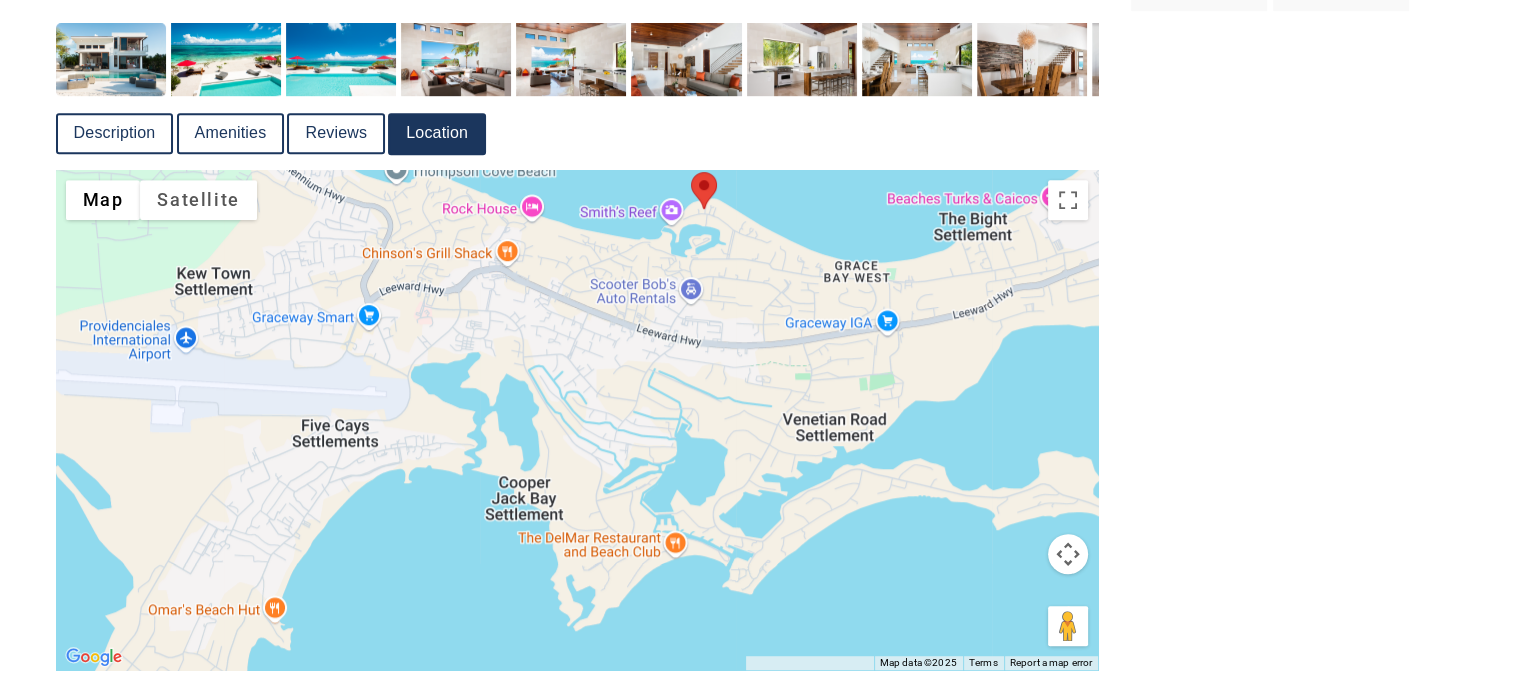 click at bounding box center [577, 420] 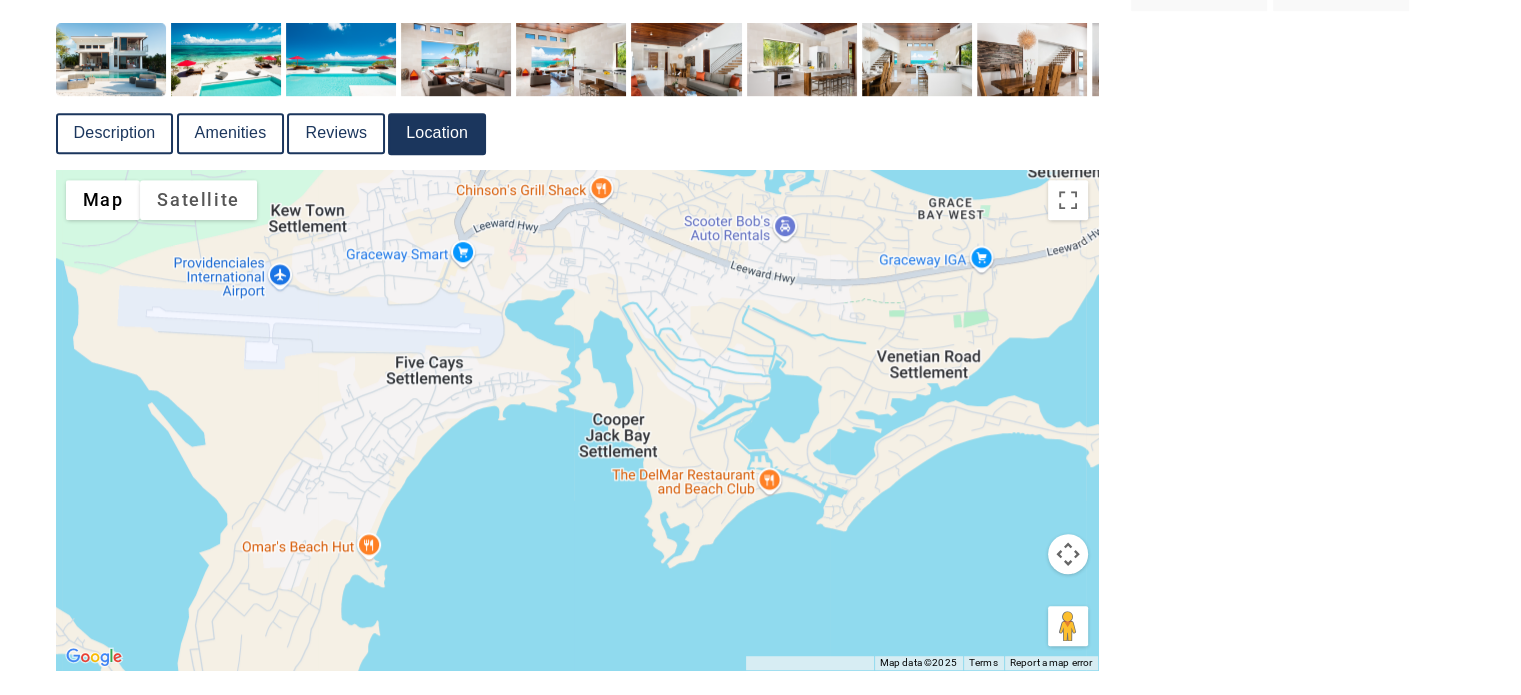 drag, startPoint x: 620, startPoint y: 417, endPoint x: 726, endPoint y: 347, distance: 127.02756 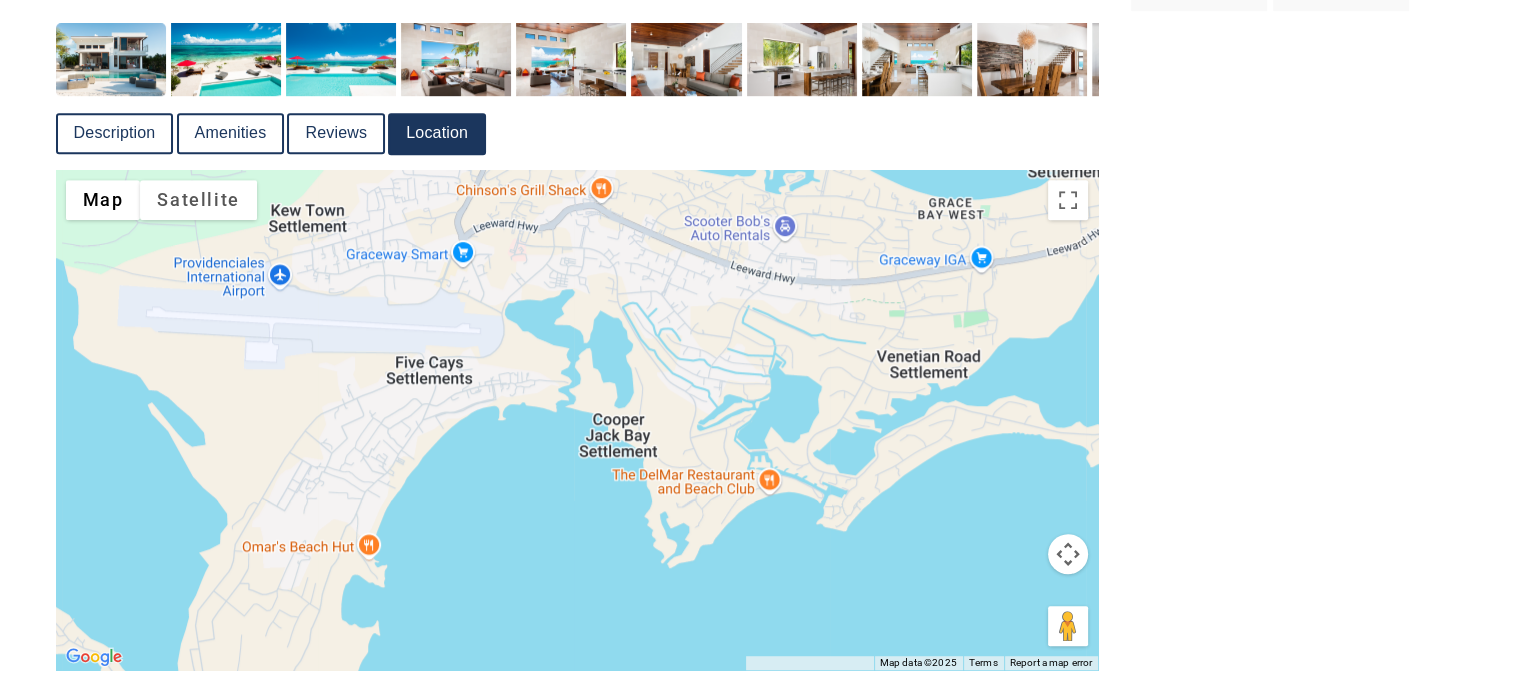 click at bounding box center [577, 420] 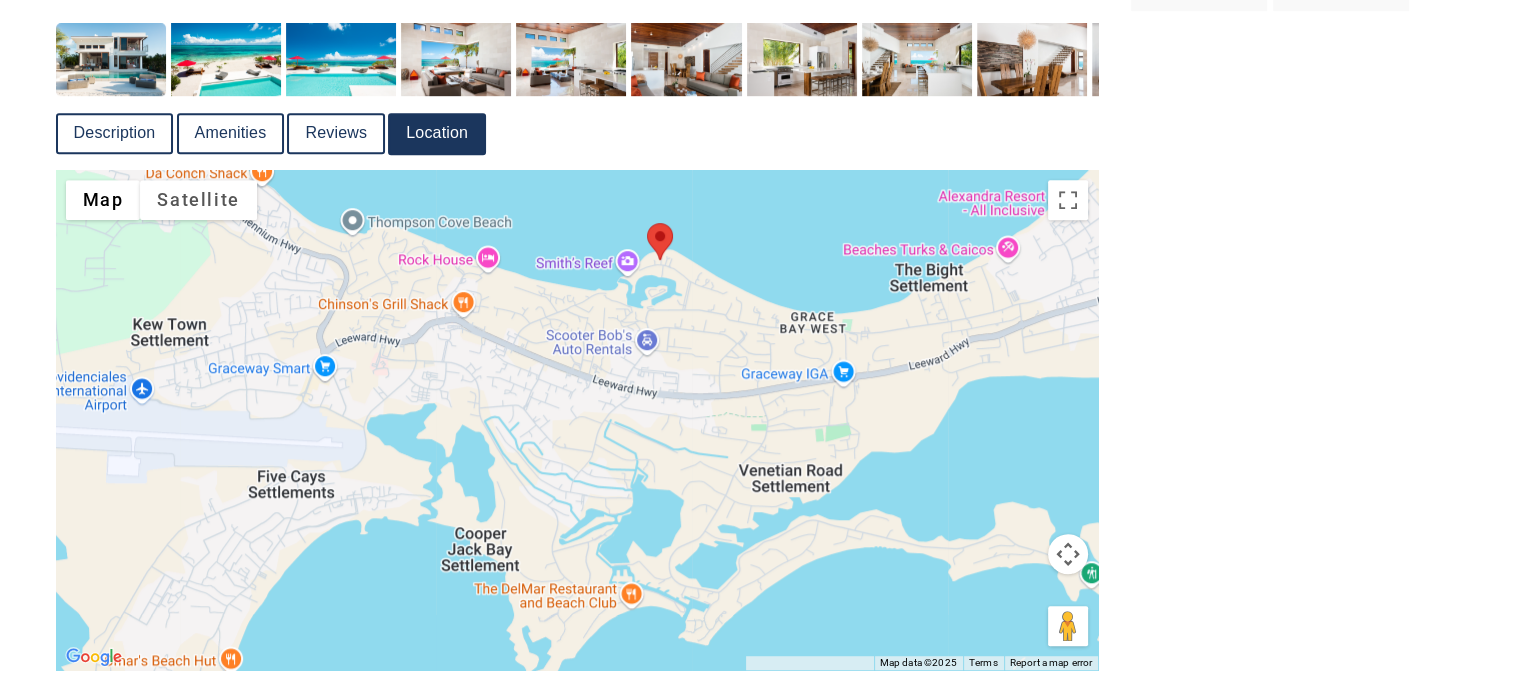 drag, startPoint x: 644, startPoint y: 496, endPoint x: 508, endPoint y: 609, distance: 176.81912 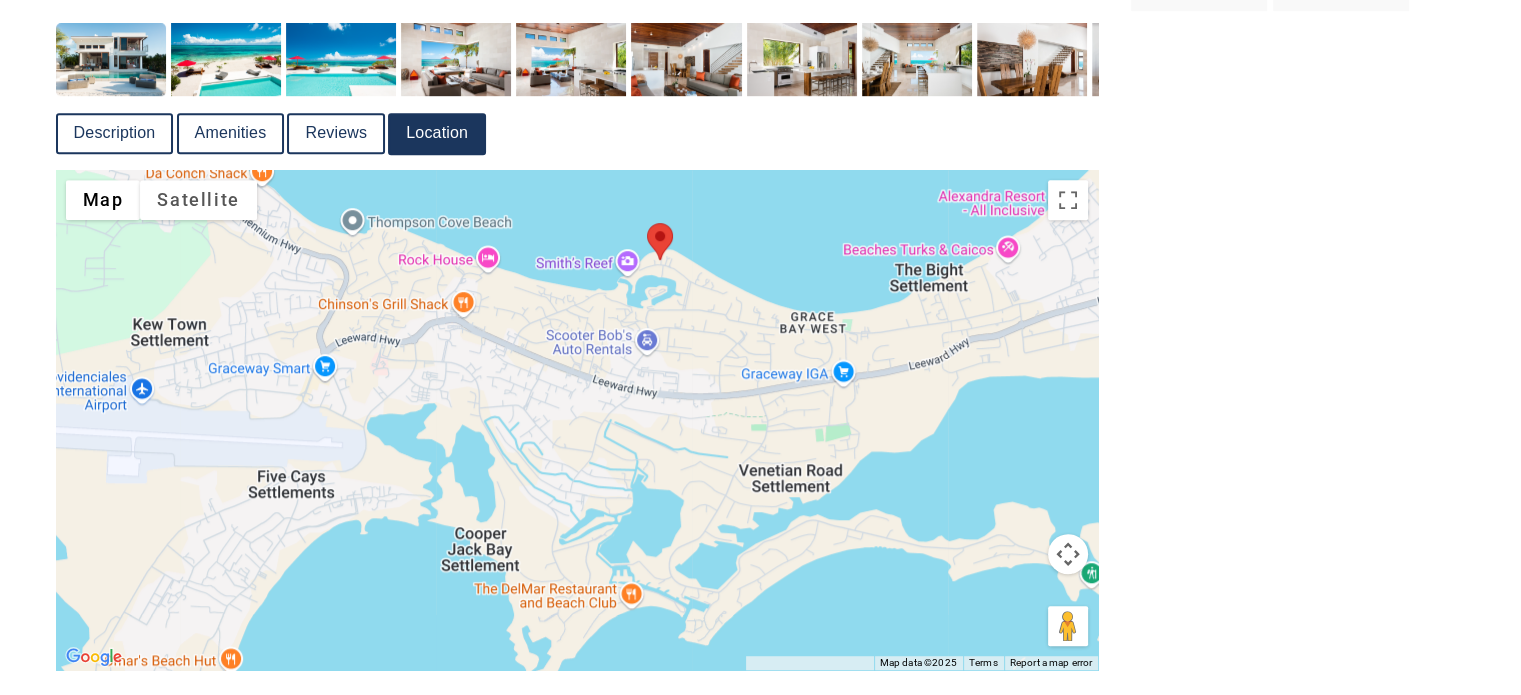 click at bounding box center [577, 420] 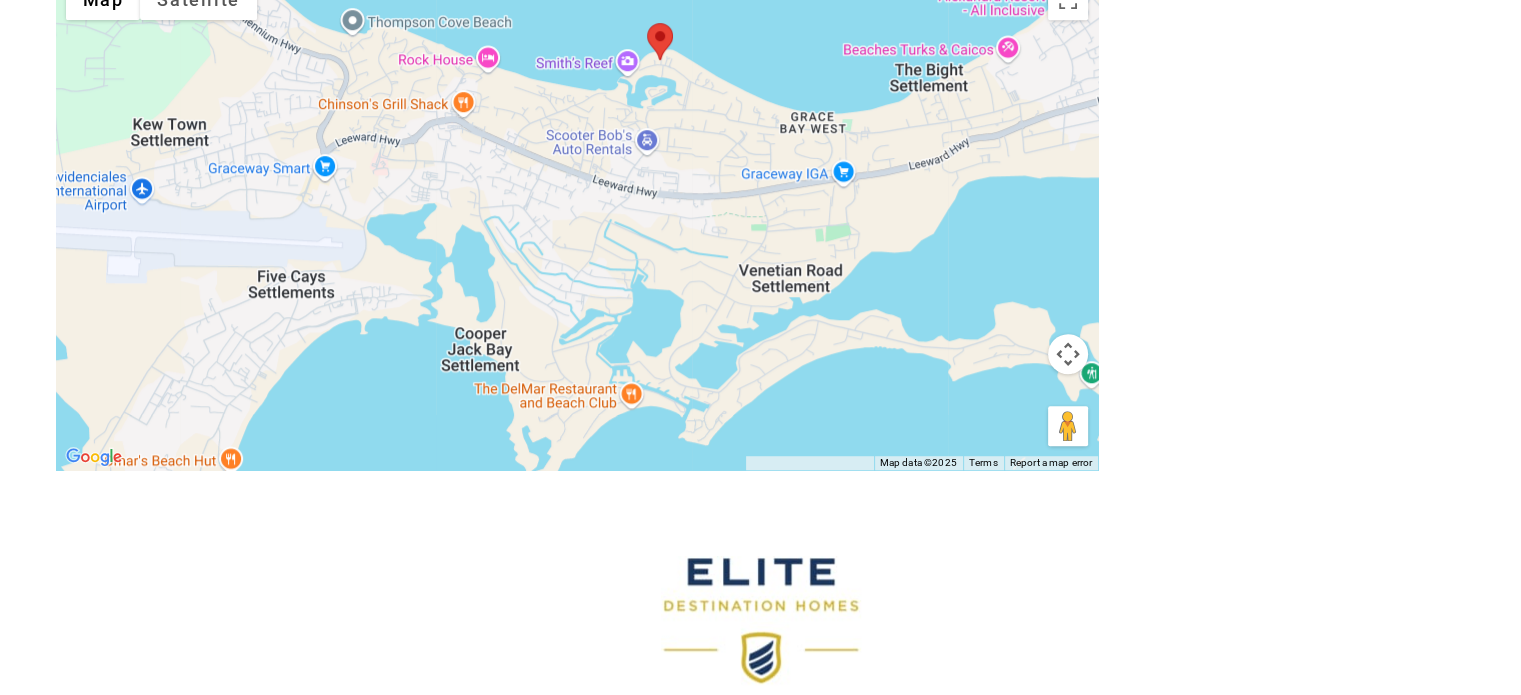 scroll, scrollTop: 1100, scrollLeft: 0, axis: vertical 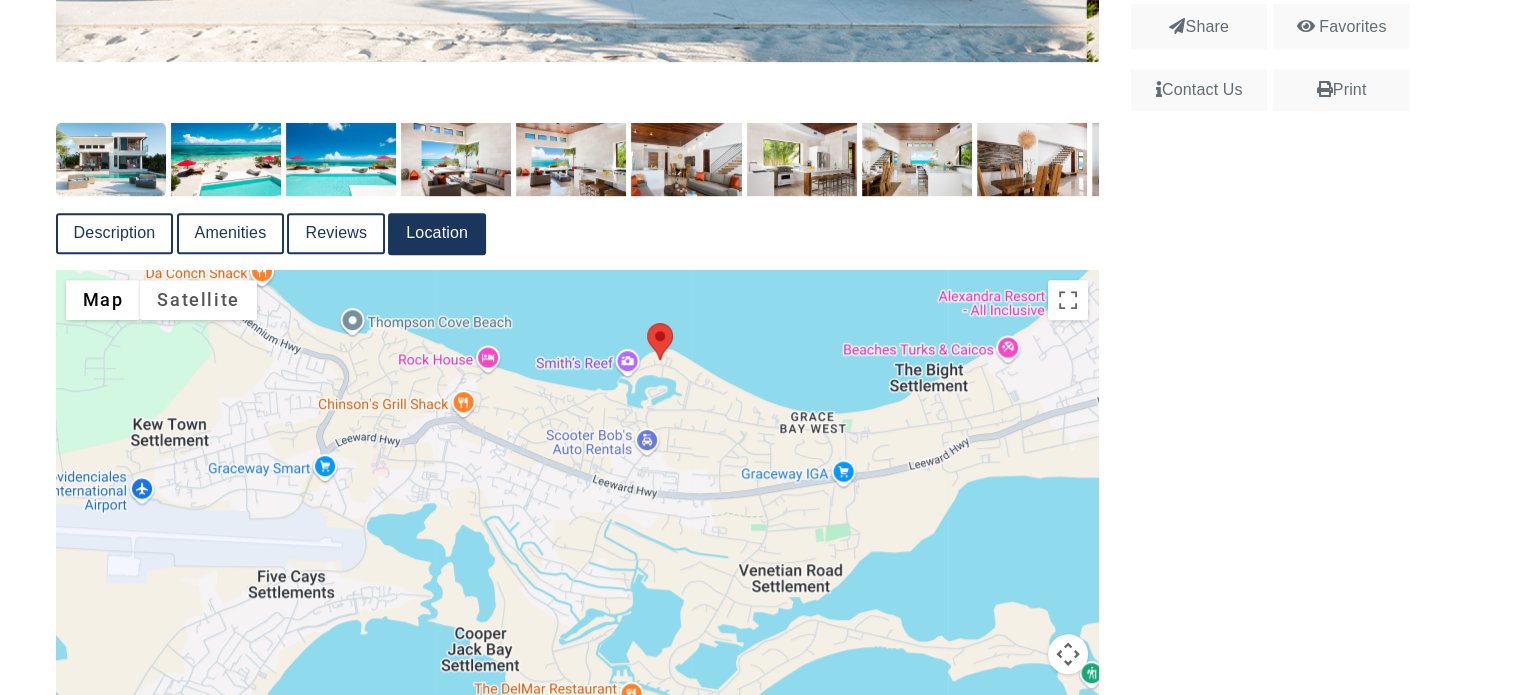 click on "Description" at bounding box center [115, 233] 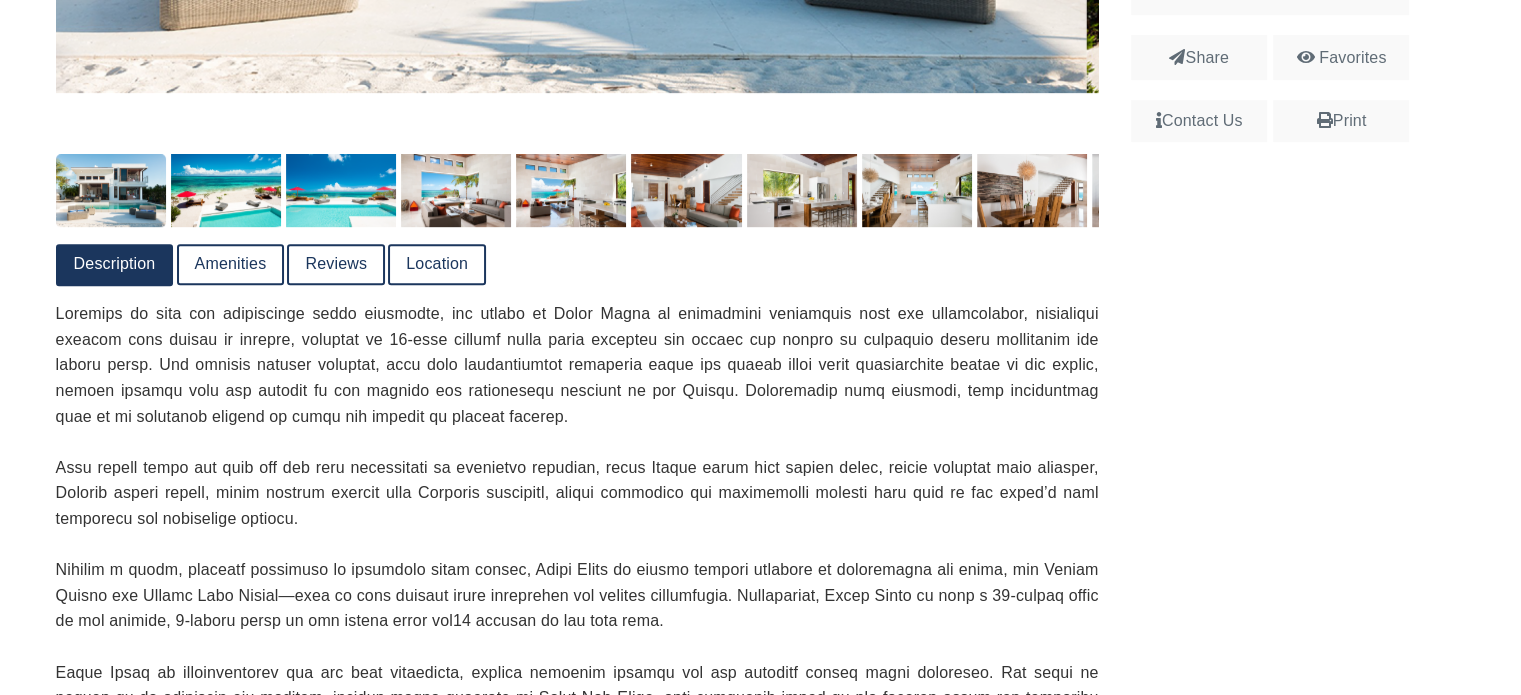scroll, scrollTop: 1100, scrollLeft: 0, axis: vertical 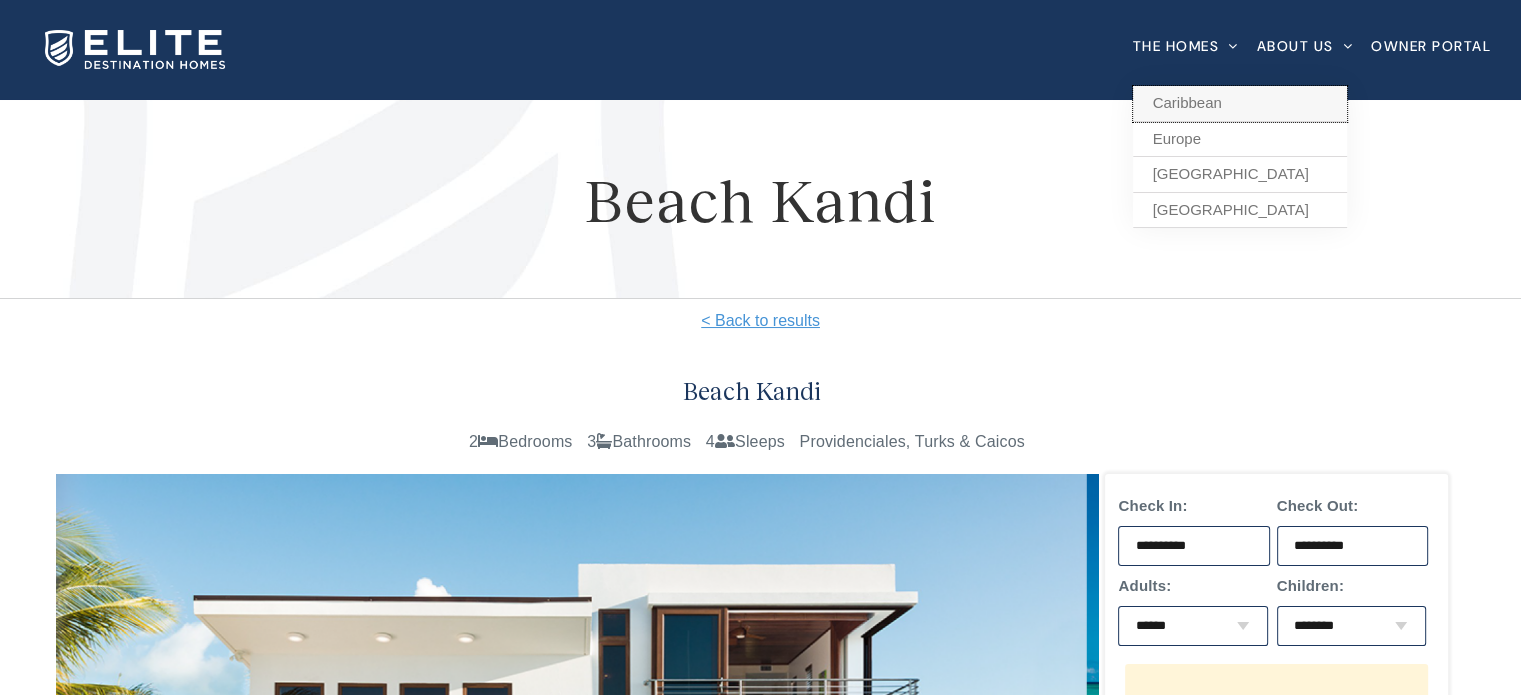 click on "Caribbean" at bounding box center (1187, 102) 